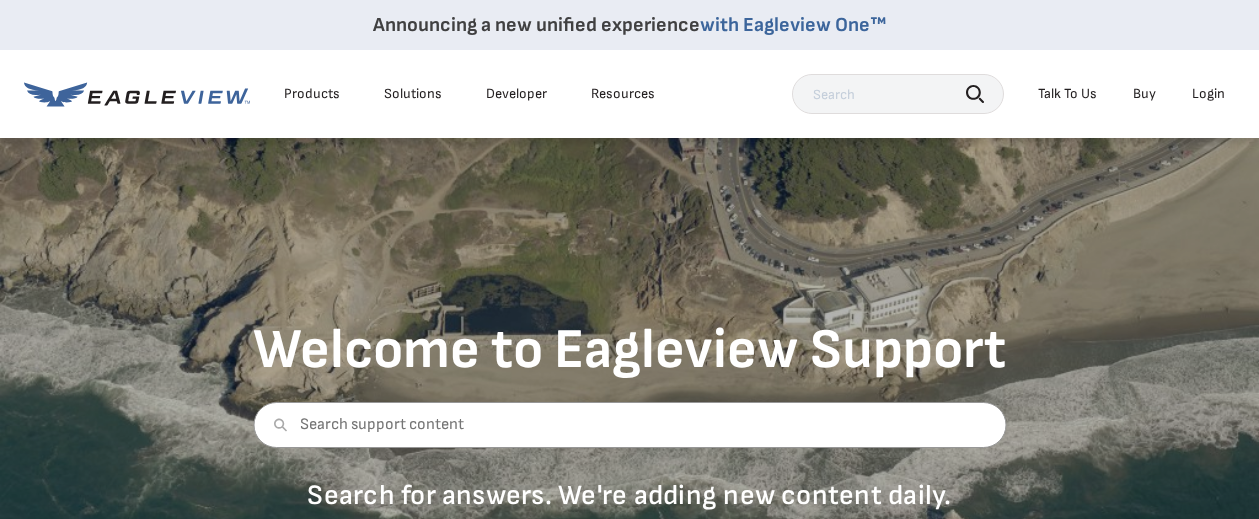 scroll, scrollTop: 0, scrollLeft: 0, axis: both 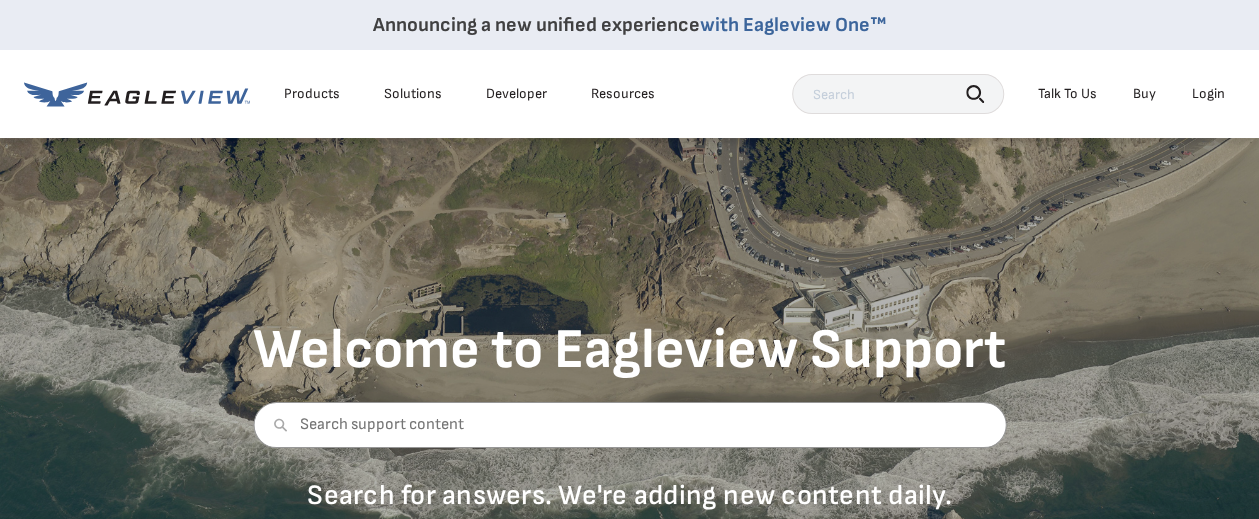 click on "Login" at bounding box center (1208, 94) 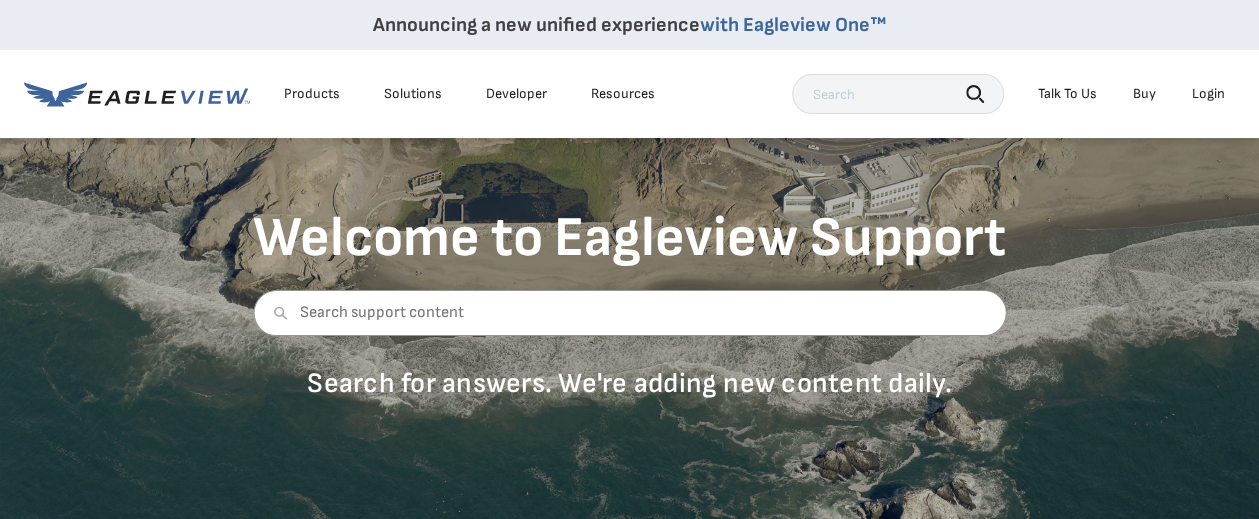 scroll, scrollTop: 200, scrollLeft: 0, axis: vertical 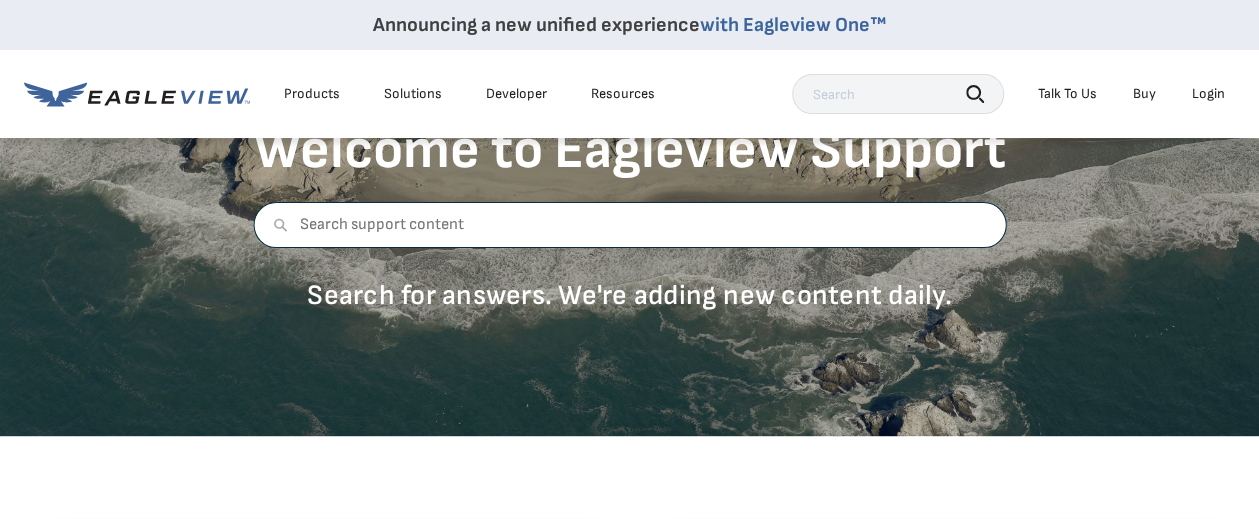 click at bounding box center (629, 225) 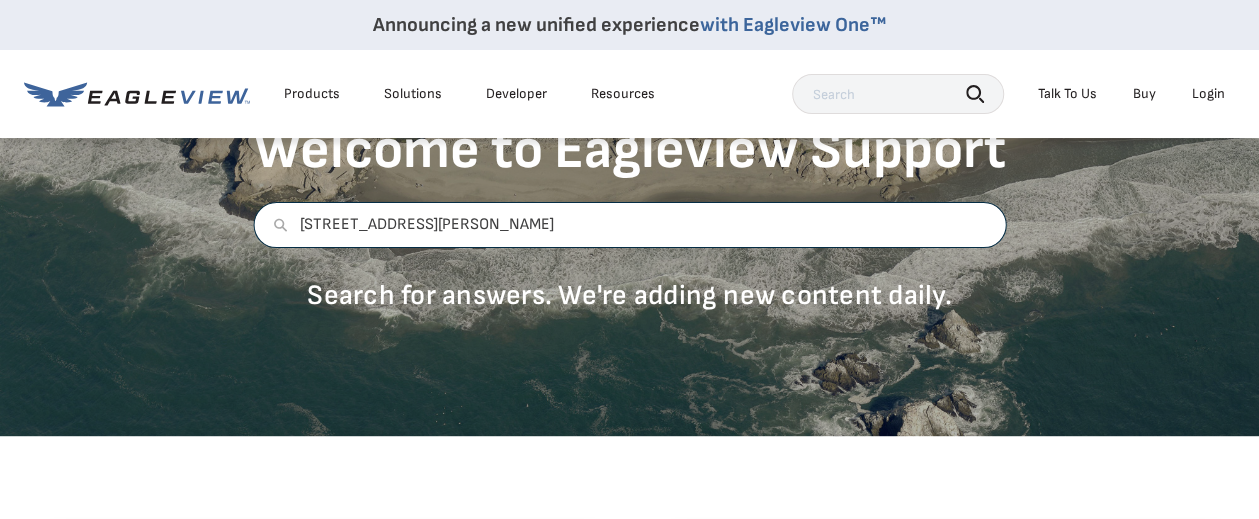 type on "42 pelham lane wilton" 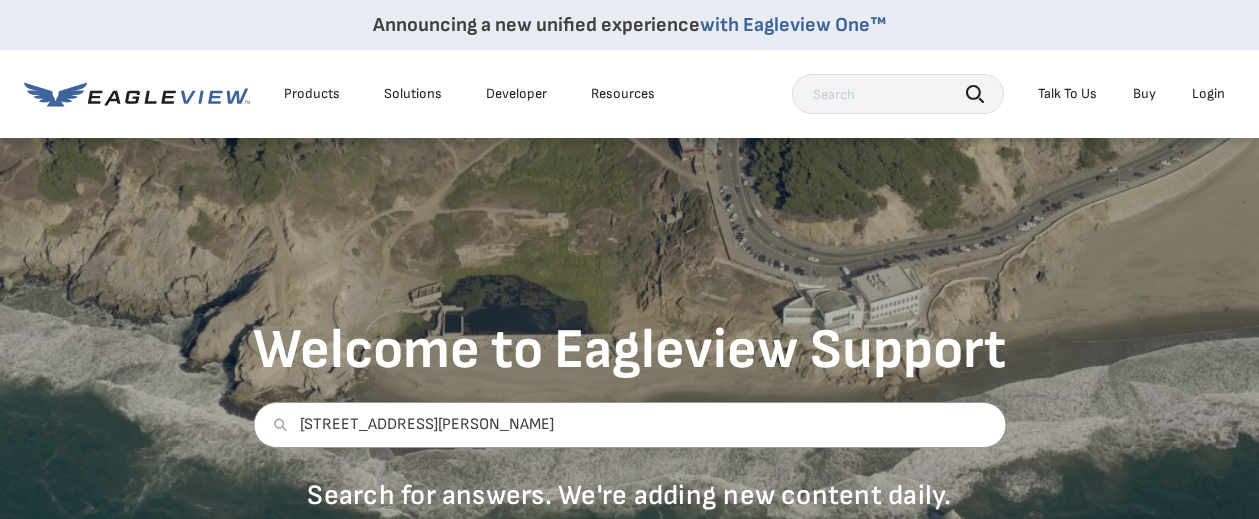 scroll, scrollTop: 200, scrollLeft: 0, axis: vertical 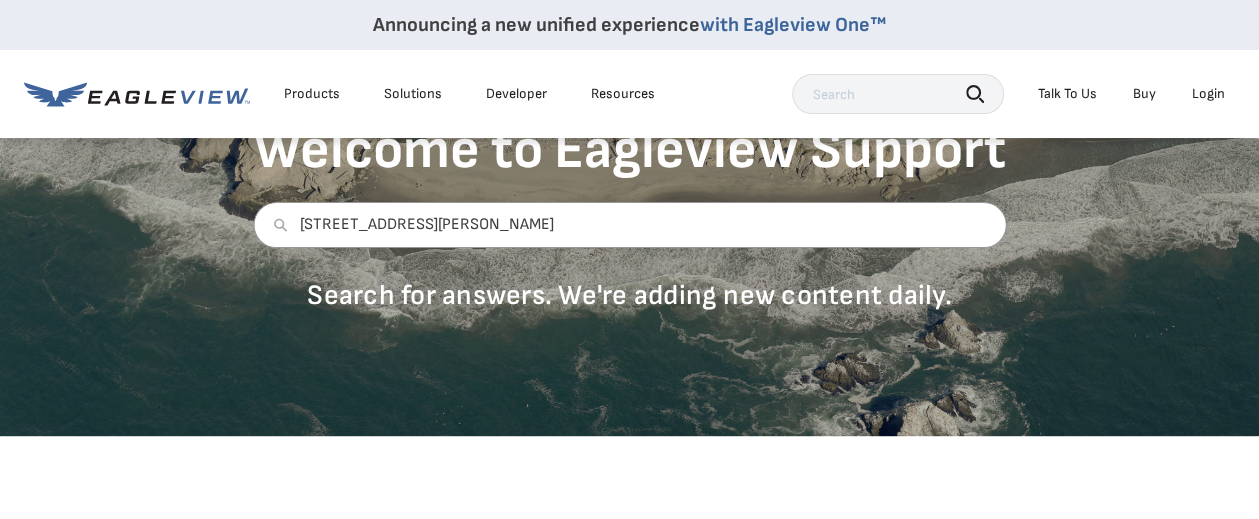 click on "Login" at bounding box center (1208, 94) 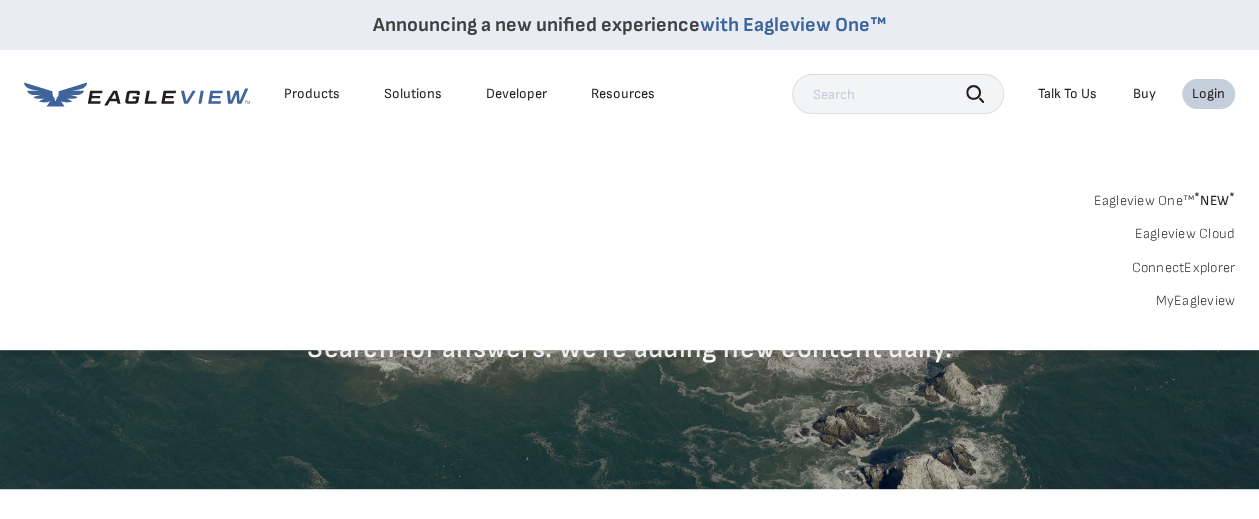 scroll, scrollTop: 100, scrollLeft: 0, axis: vertical 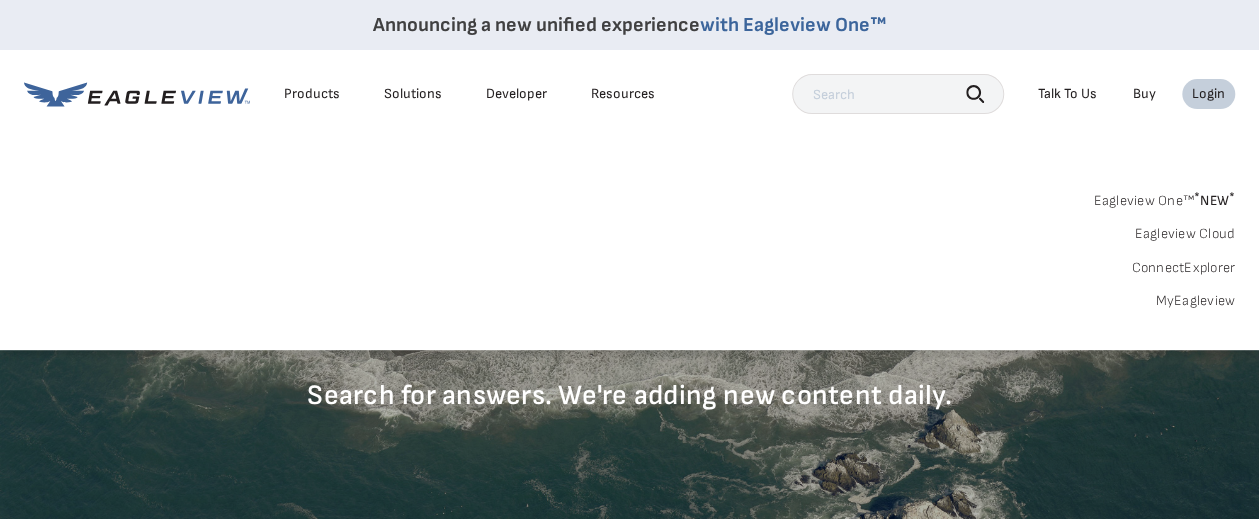 click on "Login" at bounding box center [1208, 94] 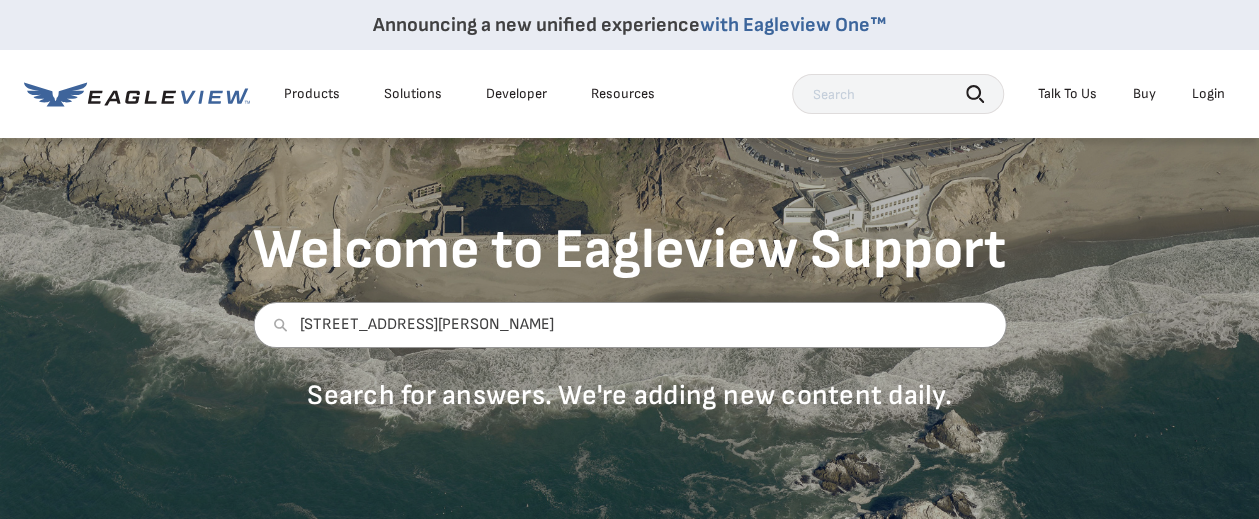 click on "Login" at bounding box center [1208, 94] 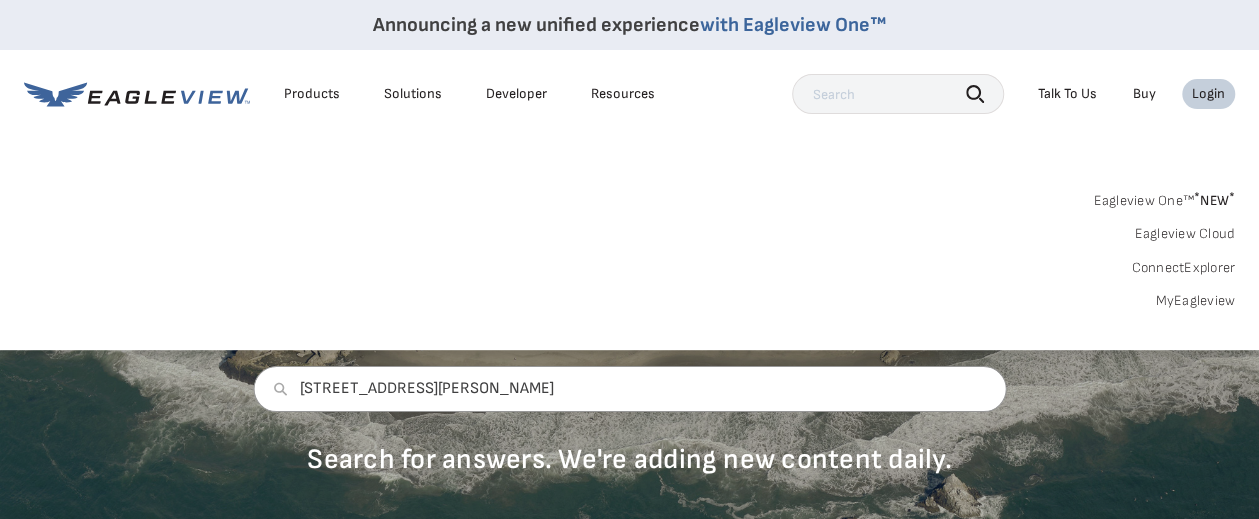 scroll, scrollTop: 0, scrollLeft: 0, axis: both 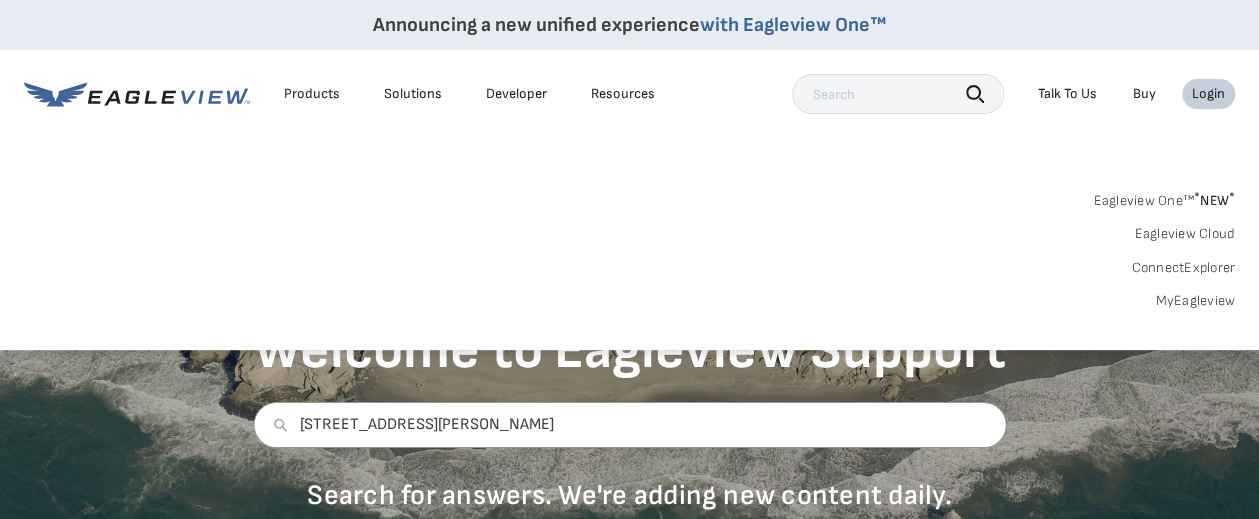 click at bounding box center [898, 94] 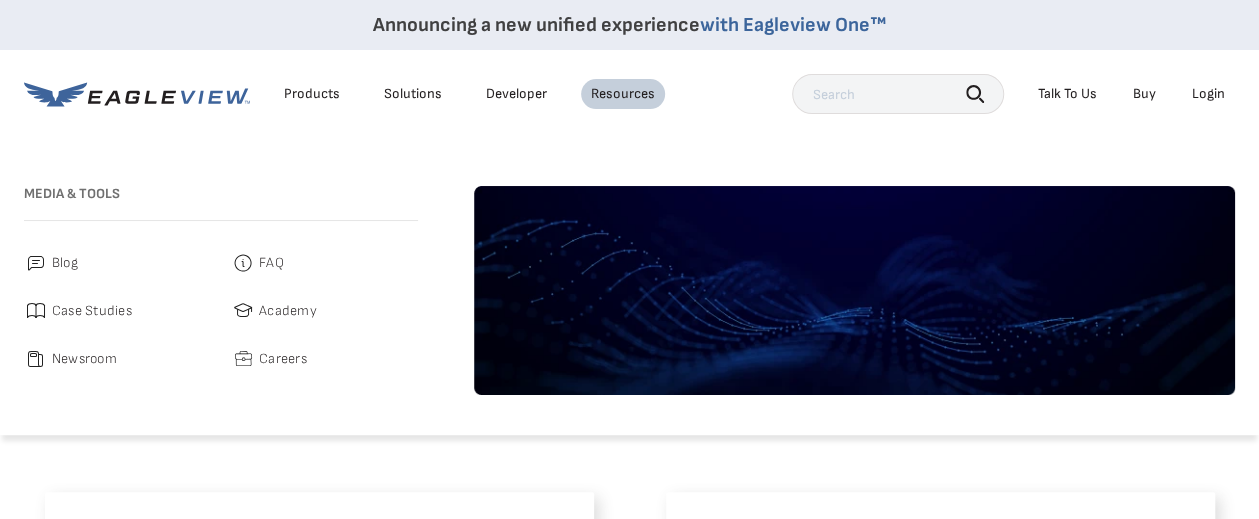 scroll, scrollTop: 200, scrollLeft: 0, axis: vertical 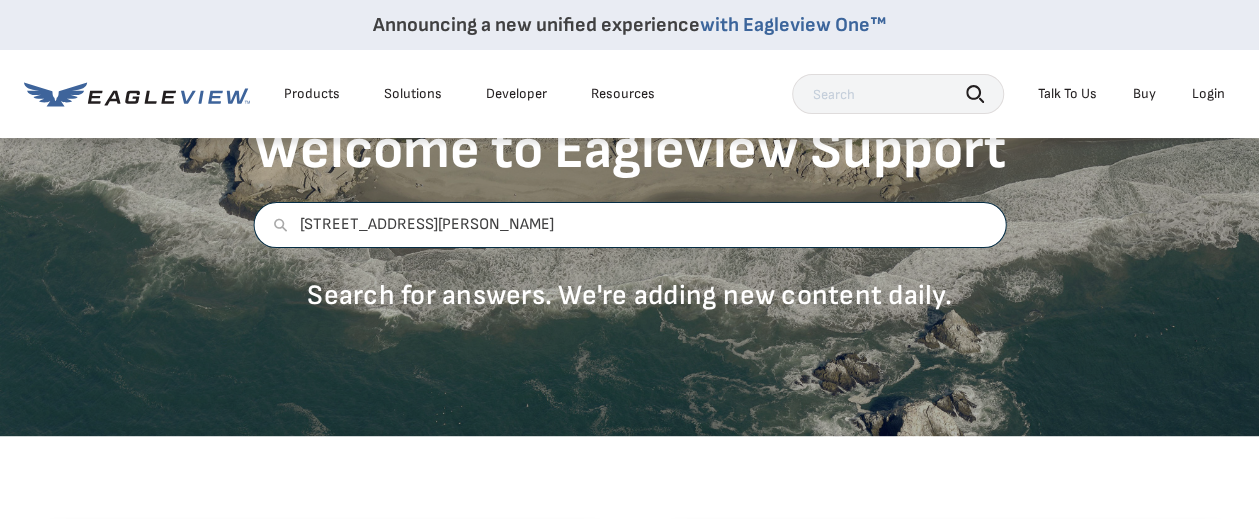 drag, startPoint x: 494, startPoint y: 223, endPoint x: 256, endPoint y: 236, distance: 238.35478 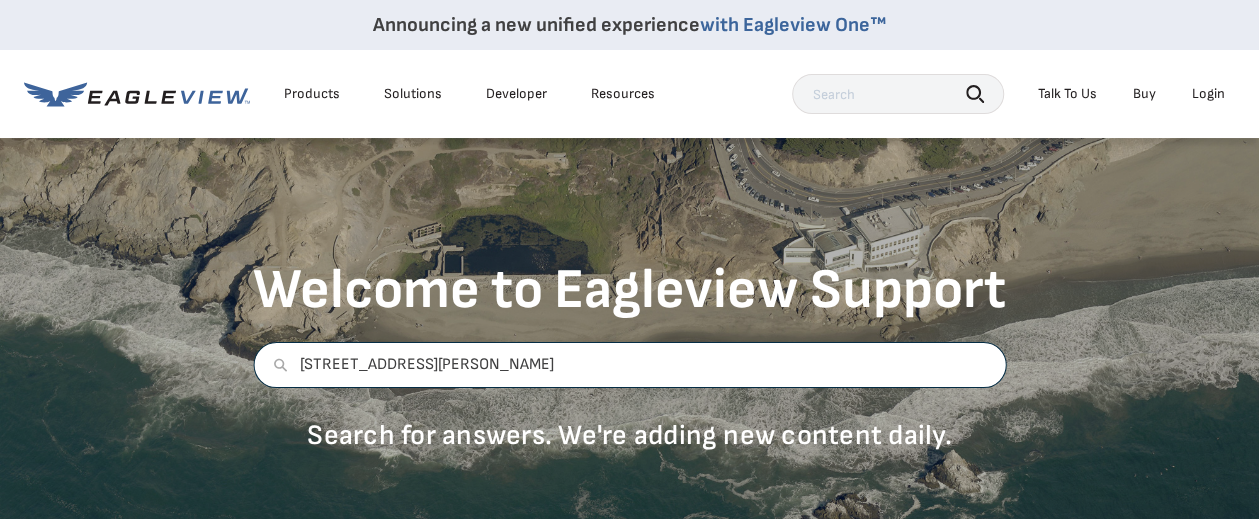 scroll, scrollTop: 0, scrollLeft: 0, axis: both 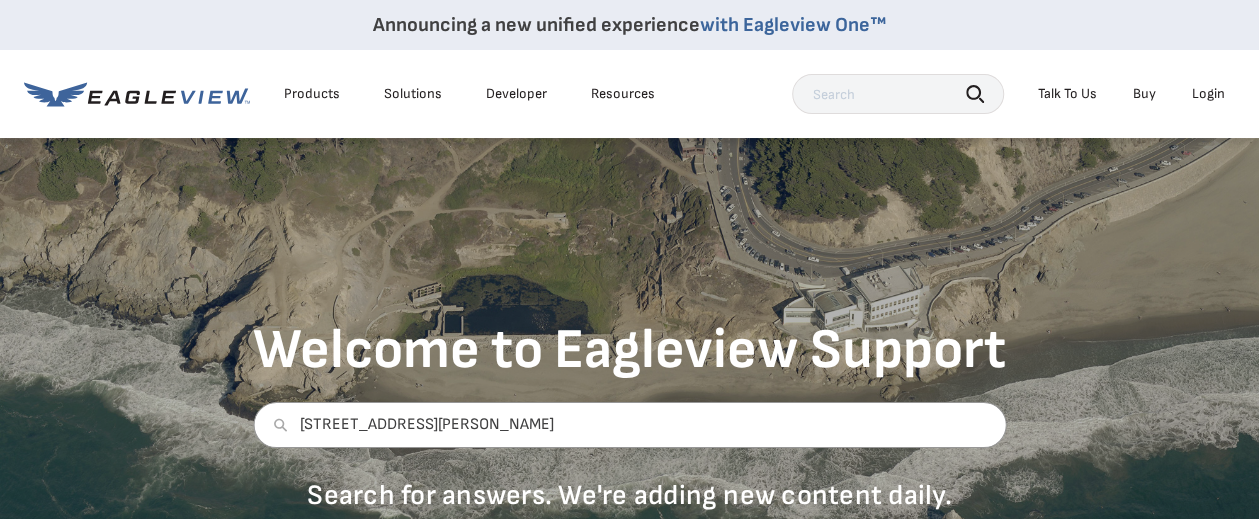click on "Login" at bounding box center (1208, 94) 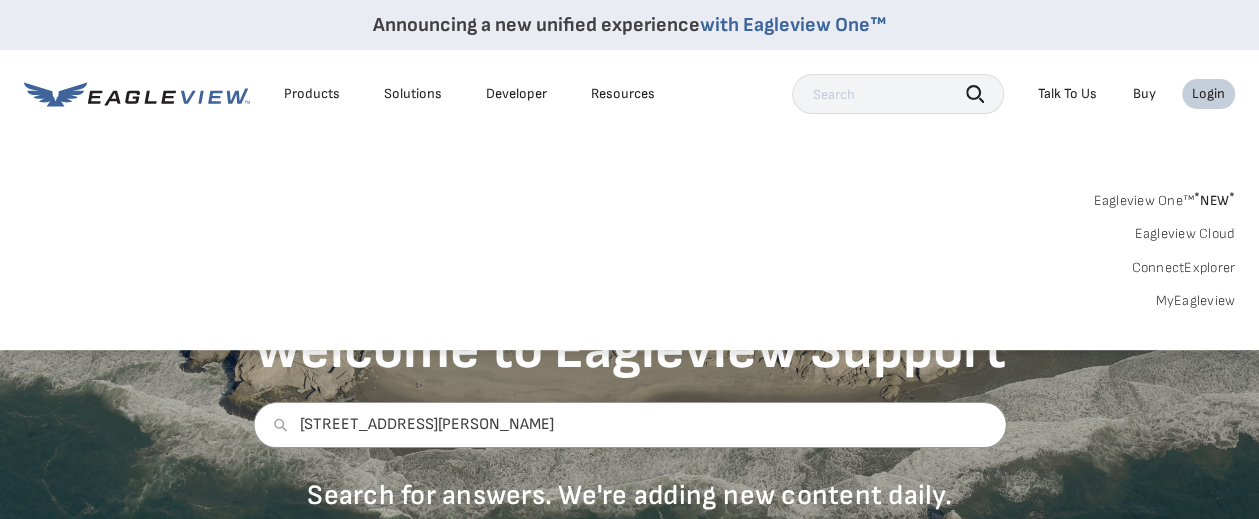 click on "Login" at bounding box center [1208, 94] 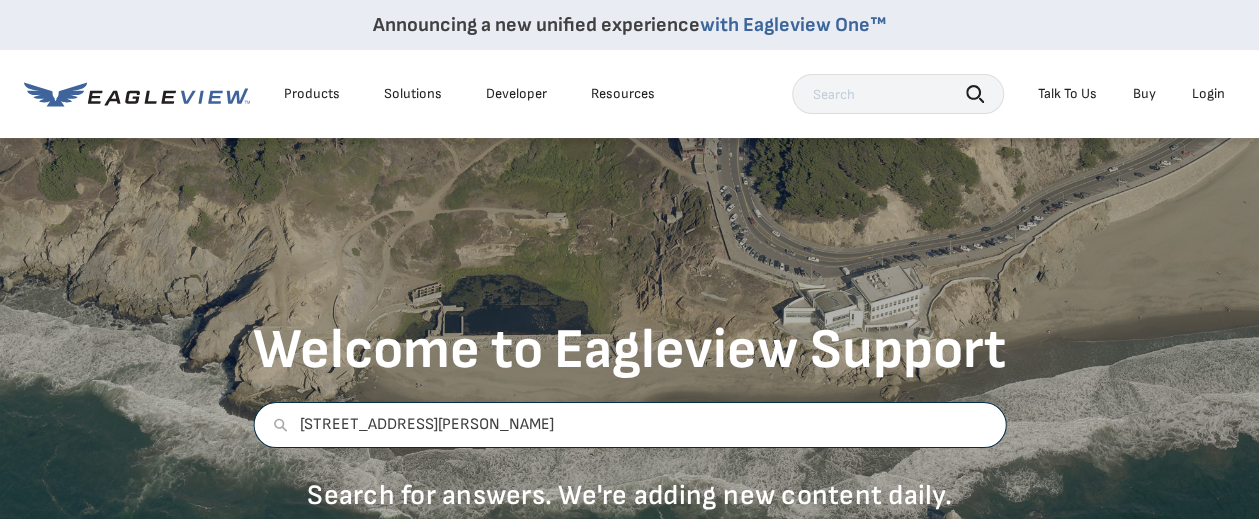 click on "42 pelham lane wilton" at bounding box center (629, 425) 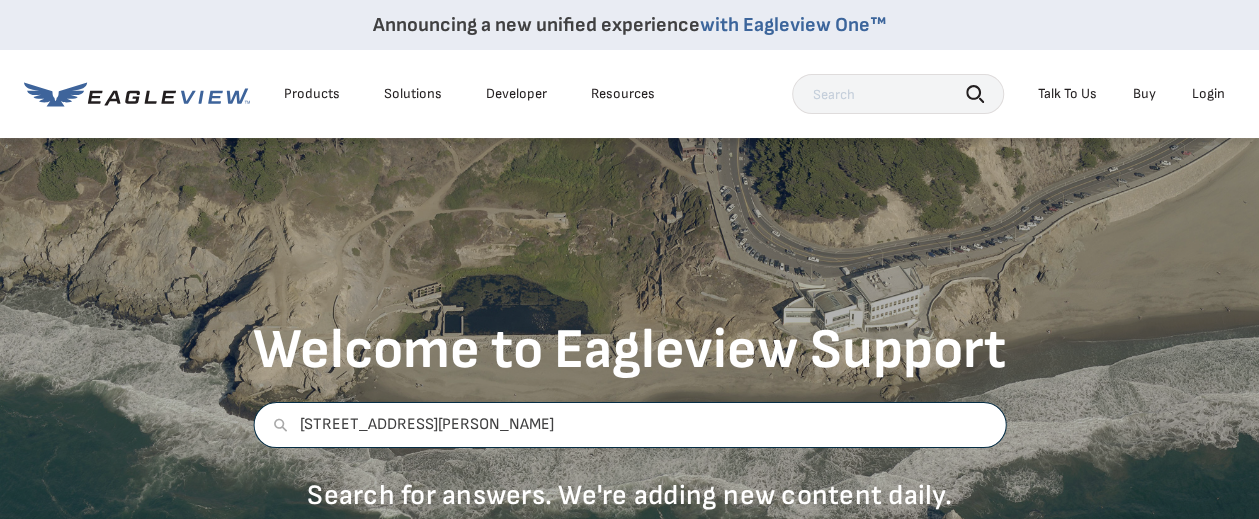 drag, startPoint x: 456, startPoint y: 421, endPoint x: 272, endPoint y: 444, distance: 185.43193 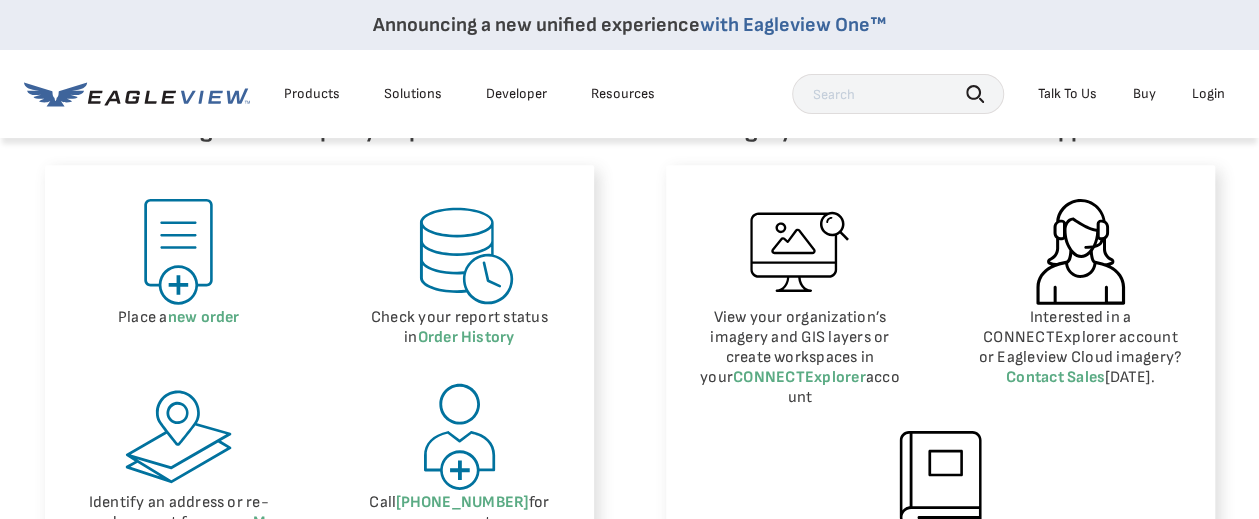 scroll, scrollTop: 900, scrollLeft: 0, axis: vertical 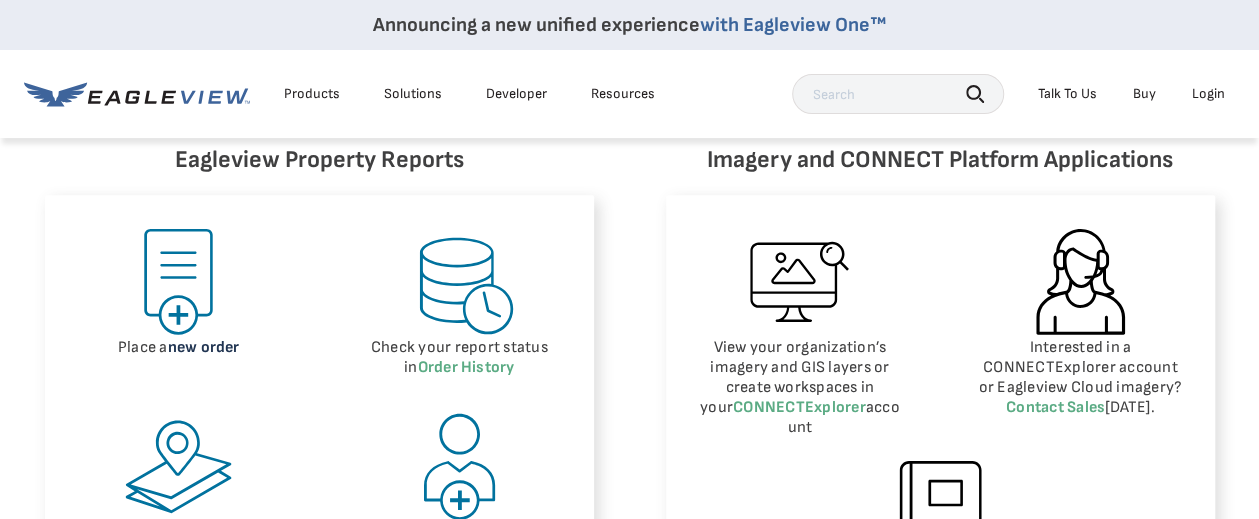 click on "new order" at bounding box center [204, 347] 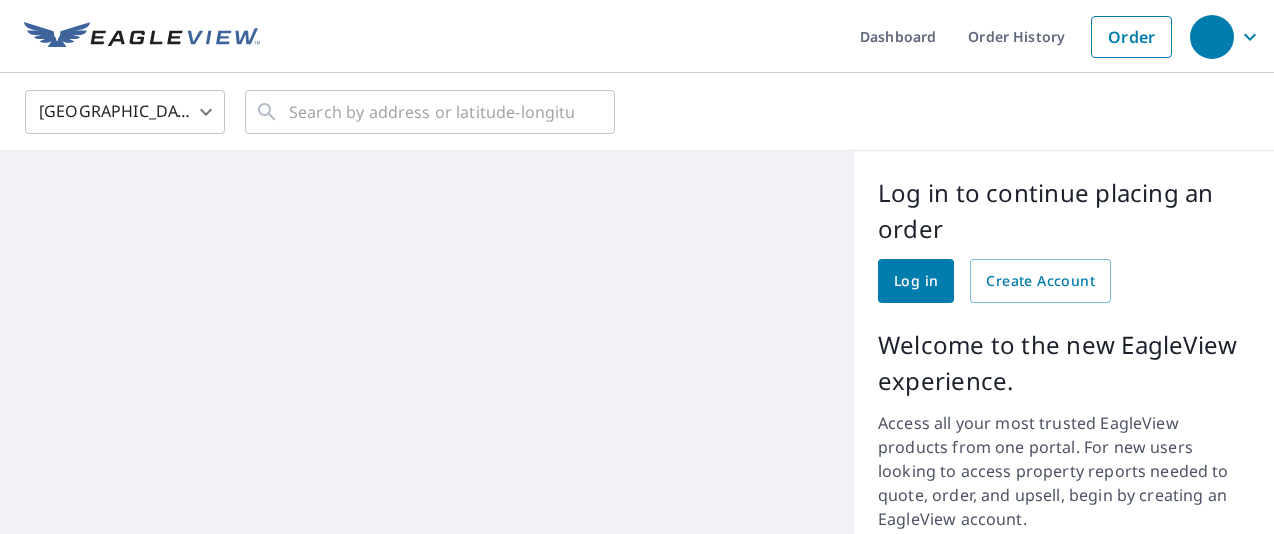 scroll, scrollTop: 0, scrollLeft: 0, axis: both 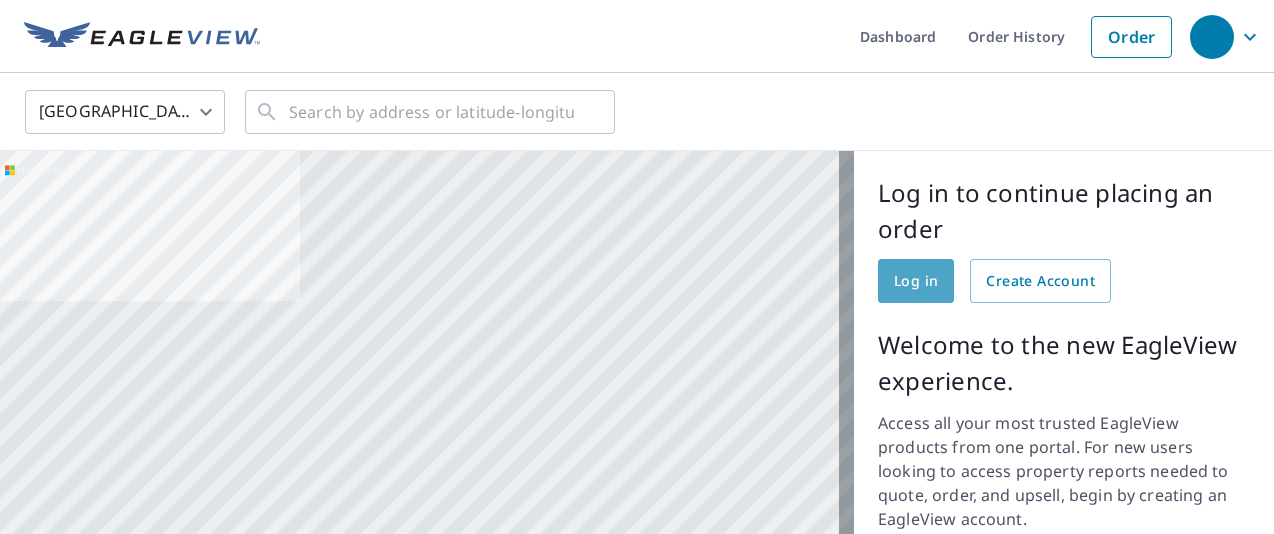 click on "Log in" at bounding box center [916, 281] 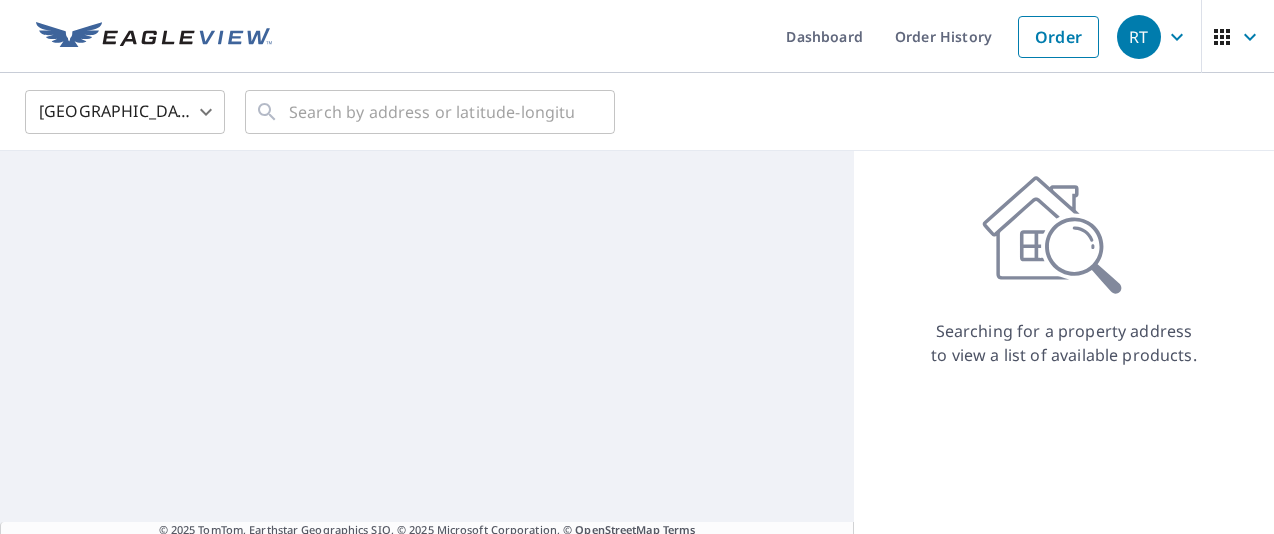 scroll, scrollTop: 0, scrollLeft: 0, axis: both 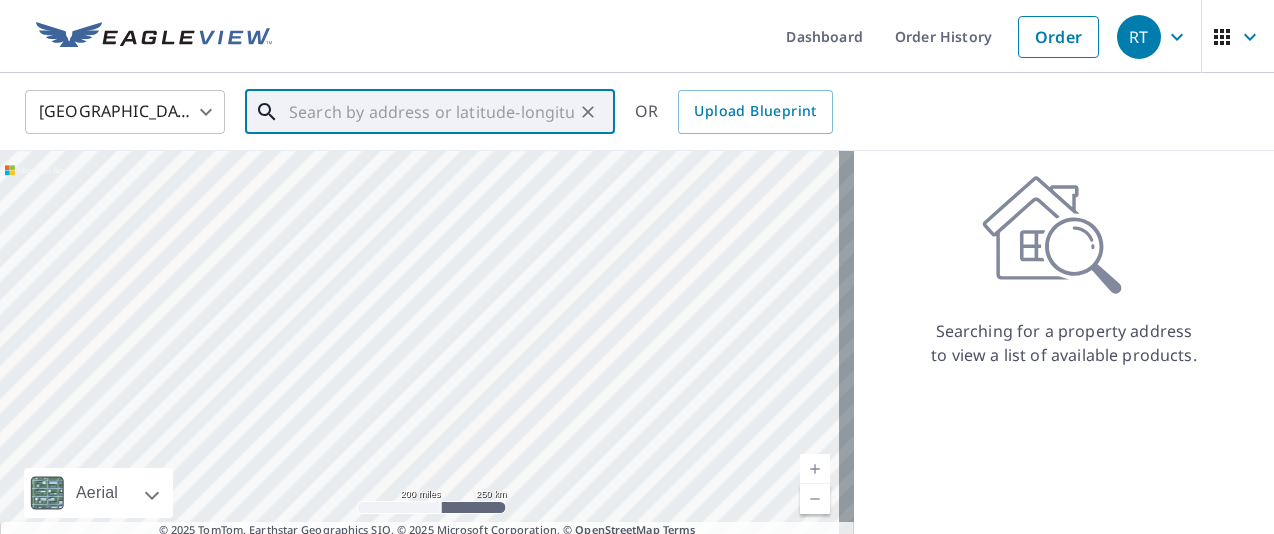 click at bounding box center (431, 112) 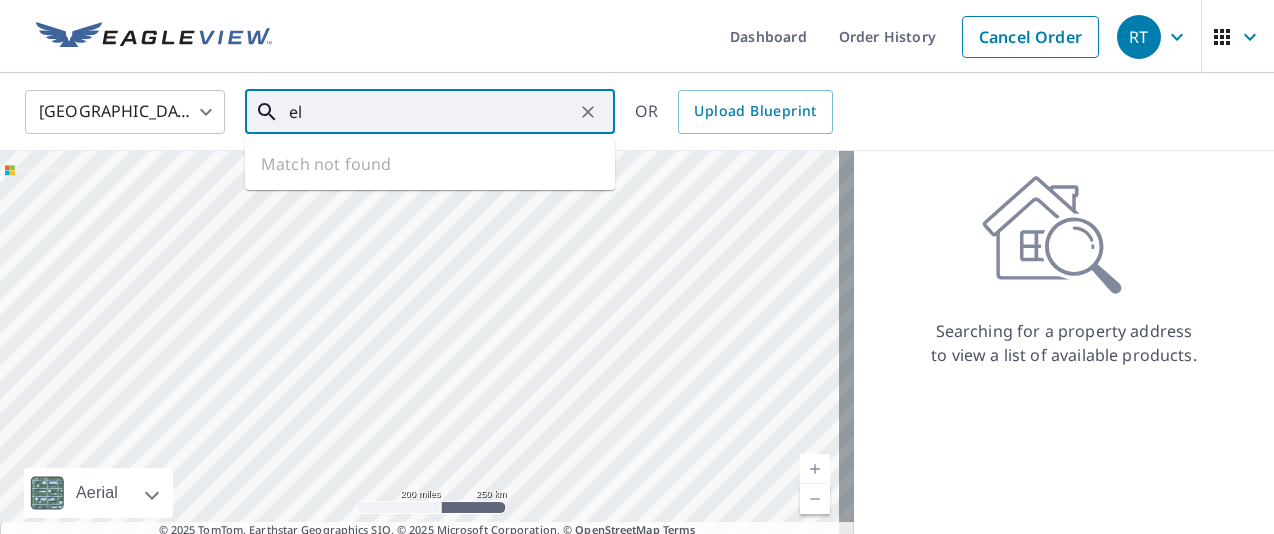 type on "e" 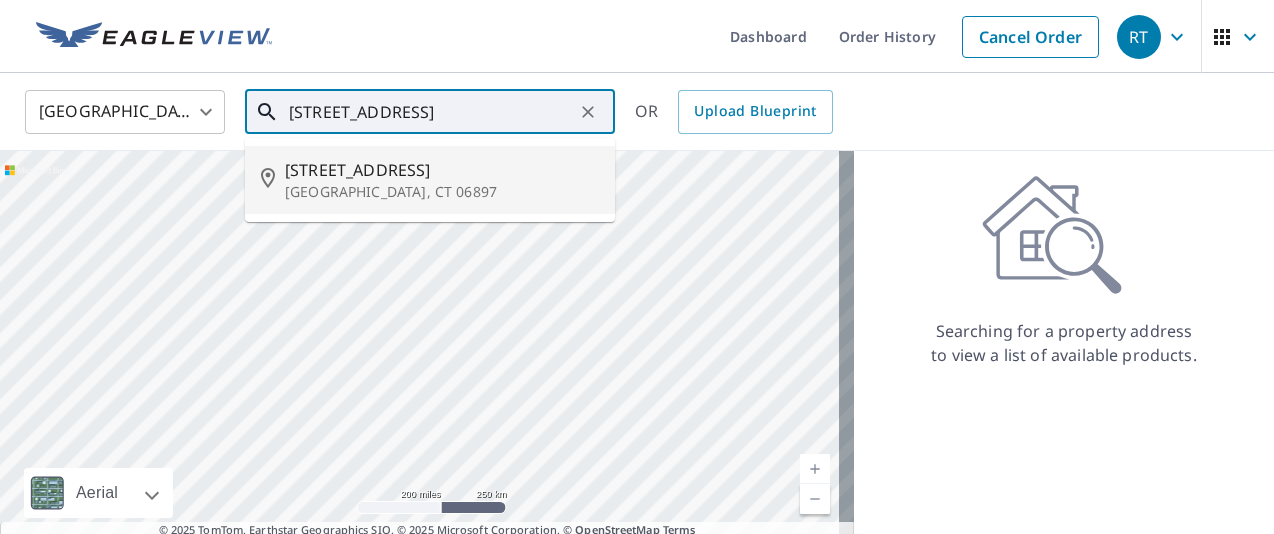 click on "42 Pelham Ln" at bounding box center (442, 170) 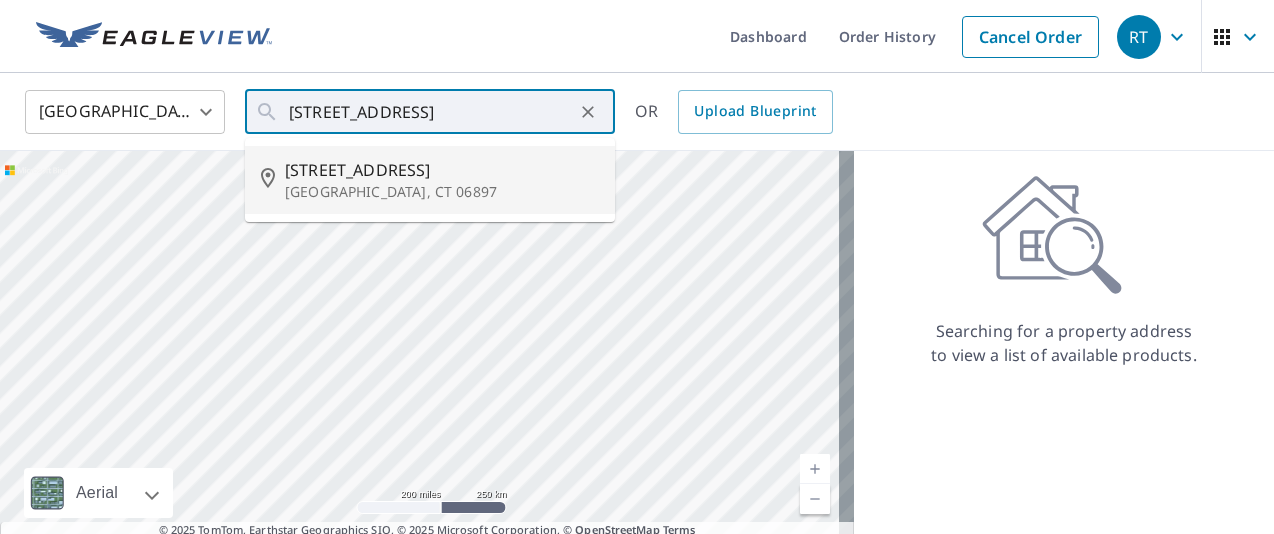 type on "42 Pelham Ln Wilton, CT 06897" 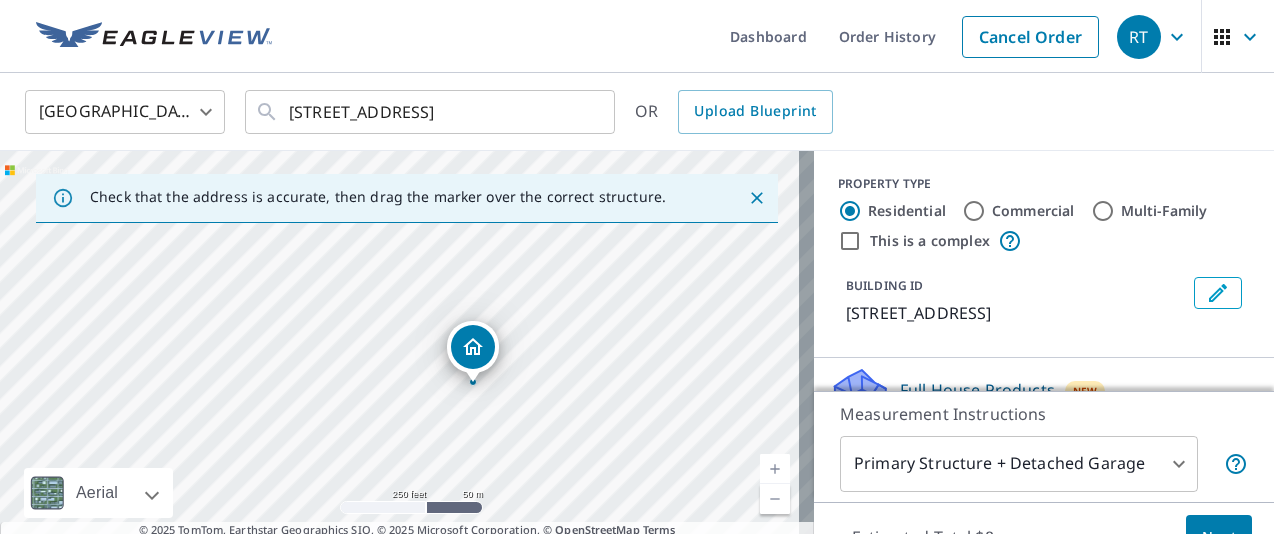 drag, startPoint x: 377, startPoint y: 360, endPoint x: 901, endPoint y: 413, distance: 526.6735 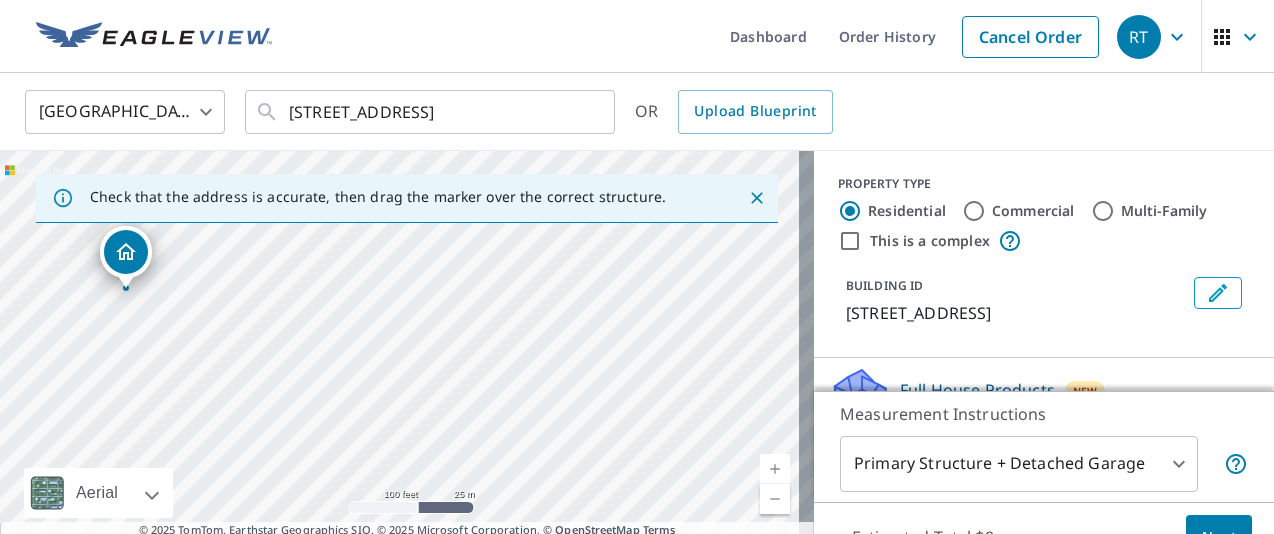 drag, startPoint x: 530, startPoint y: 392, endPoint x: 1268, endPoint y: 458, distance: 740.9453 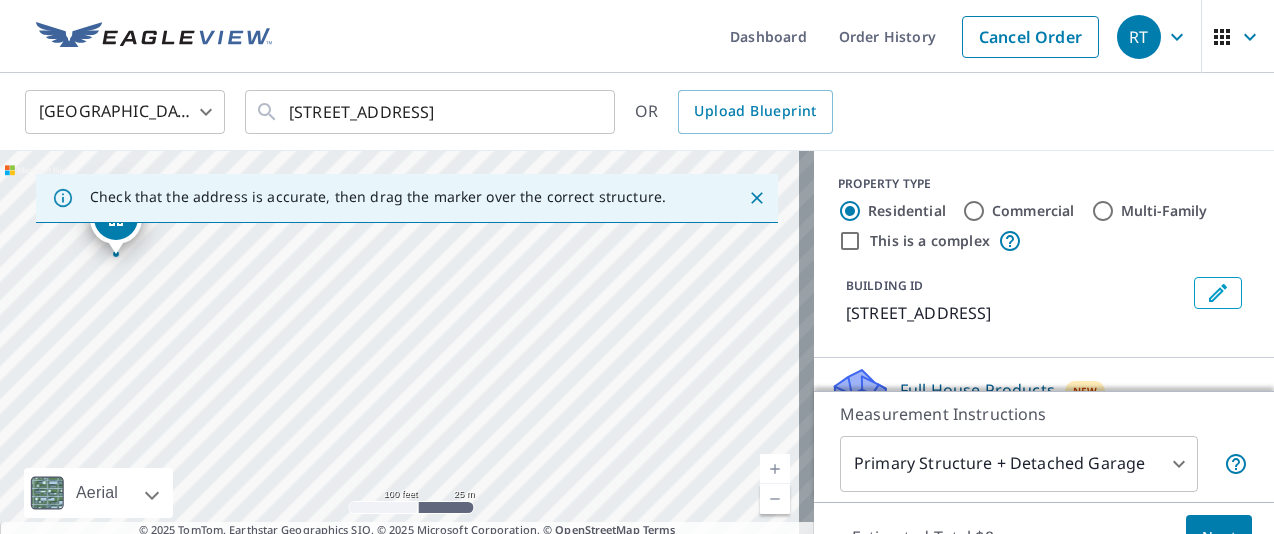 drag, startPoint x: 1011, startPoint y: 367, endPoint x: 1076, endPoint y: 367, distance: 65 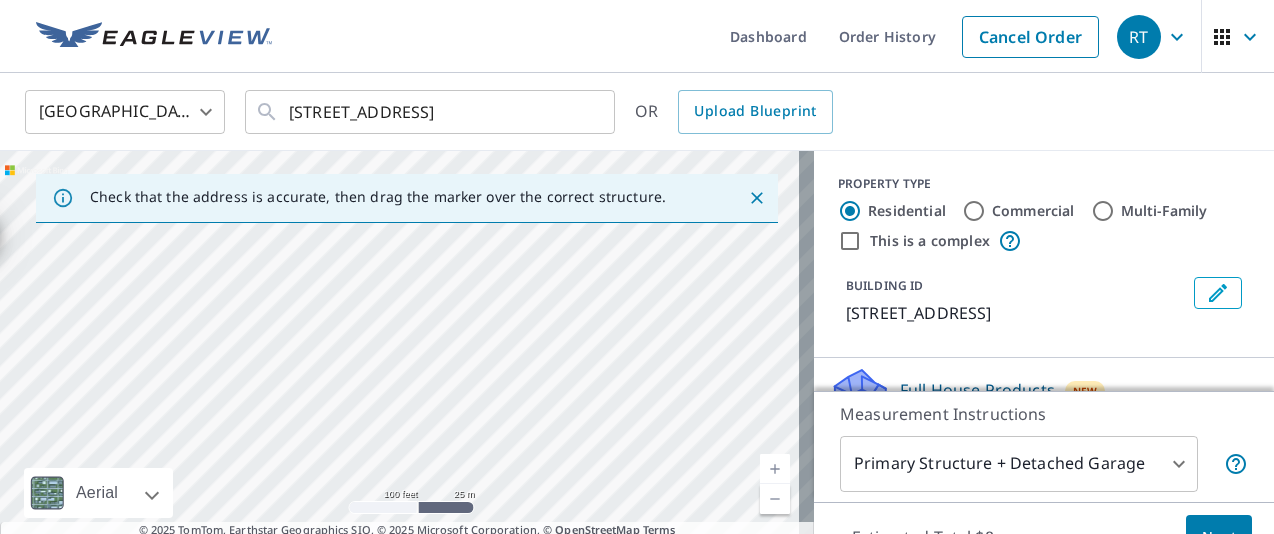 drag, startPoint x: 608, startPoint y: 393, endPoint x: 644, endPoint y: 399, distance: 36.496574 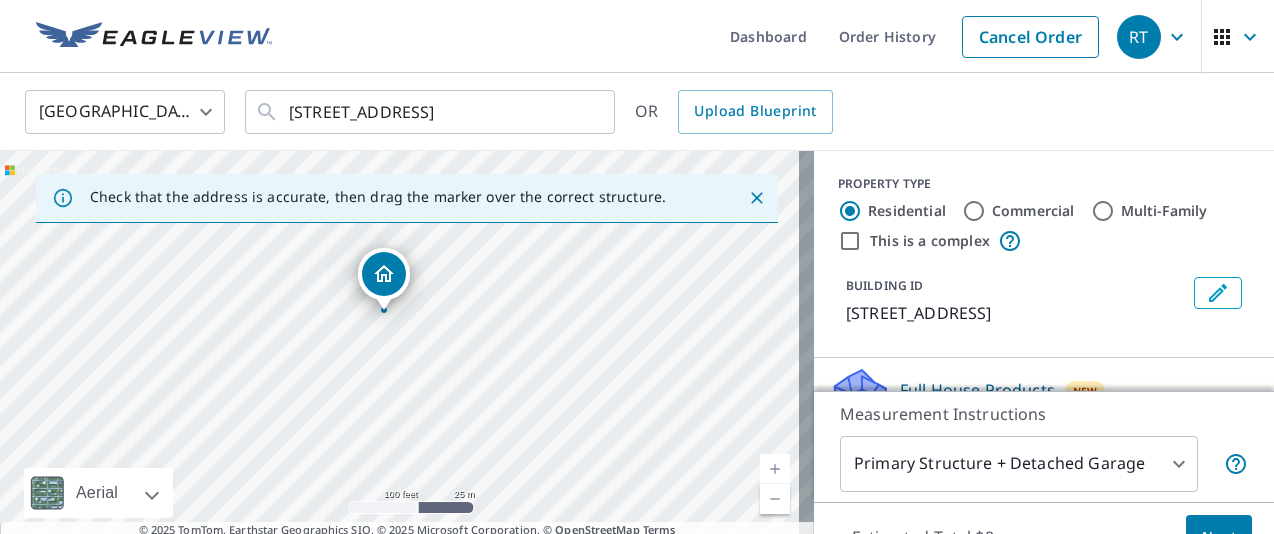 drag, startPoint x: 422, startPoint y: 352, endPoint x: 716, endPoint y: 368, distance: 294.43506 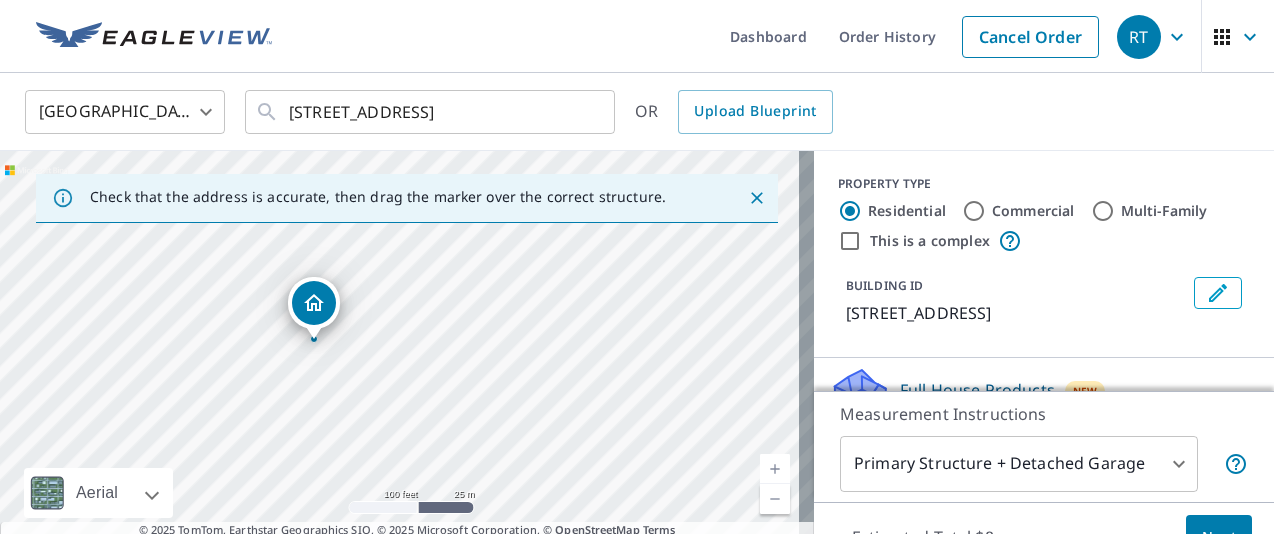 drag, startPoint x: 435, startPoint y: 375, endPoint x: 746, endPoint y: 421, distance: 314.3835 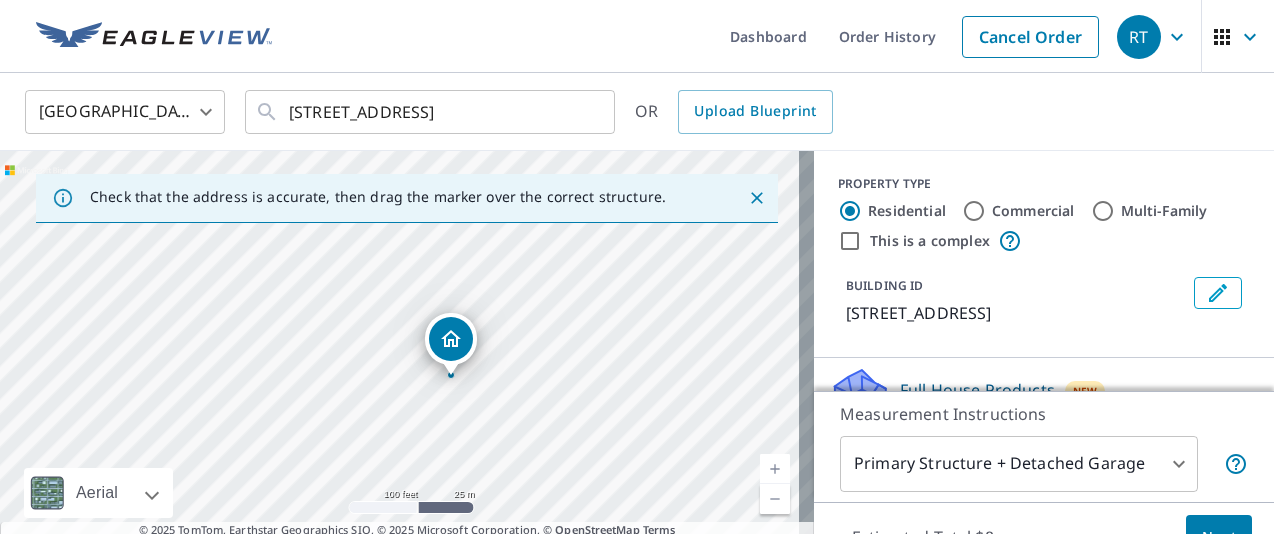 drag, startPoint x: 403, startPoint y: 363, endPoint x: 570, endPoint y: 406, distance: 172.4471 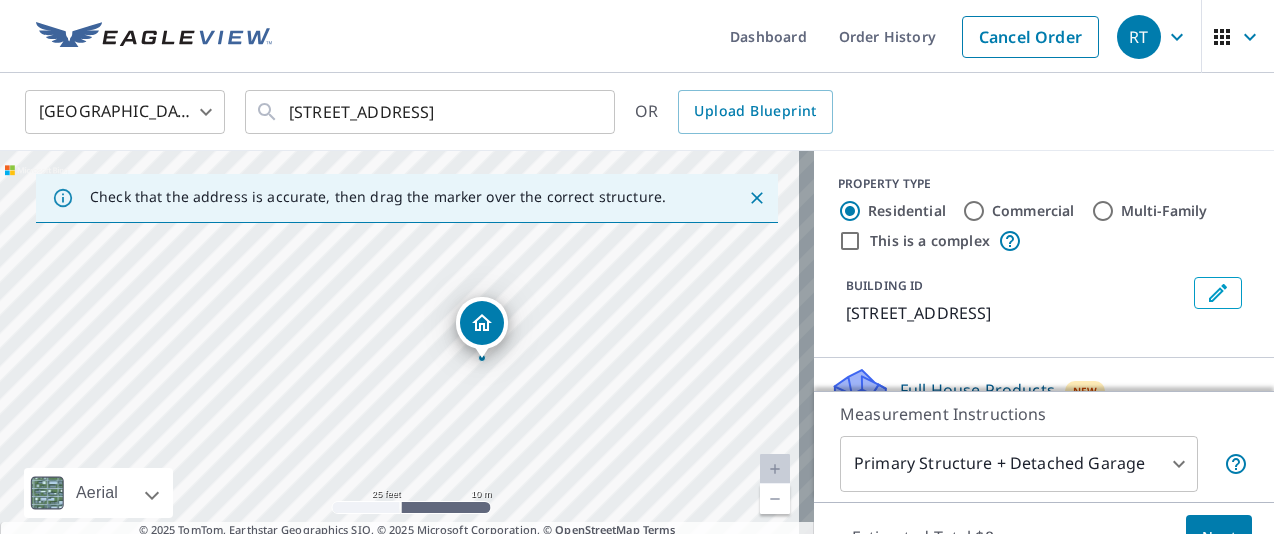 drag, startPoint x: 616, startPoint y: 391, endPoint x: 456, endPoint y: 459, distance: 173.85051 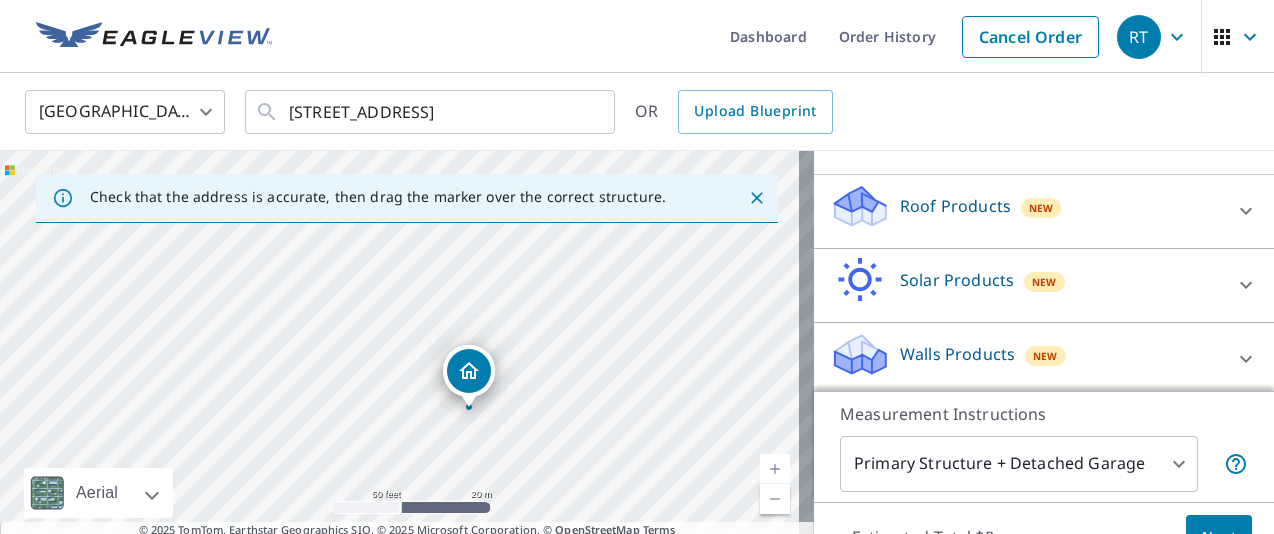 scroll, scrollTop: 318, scrollLeft: 0, axis: vertical 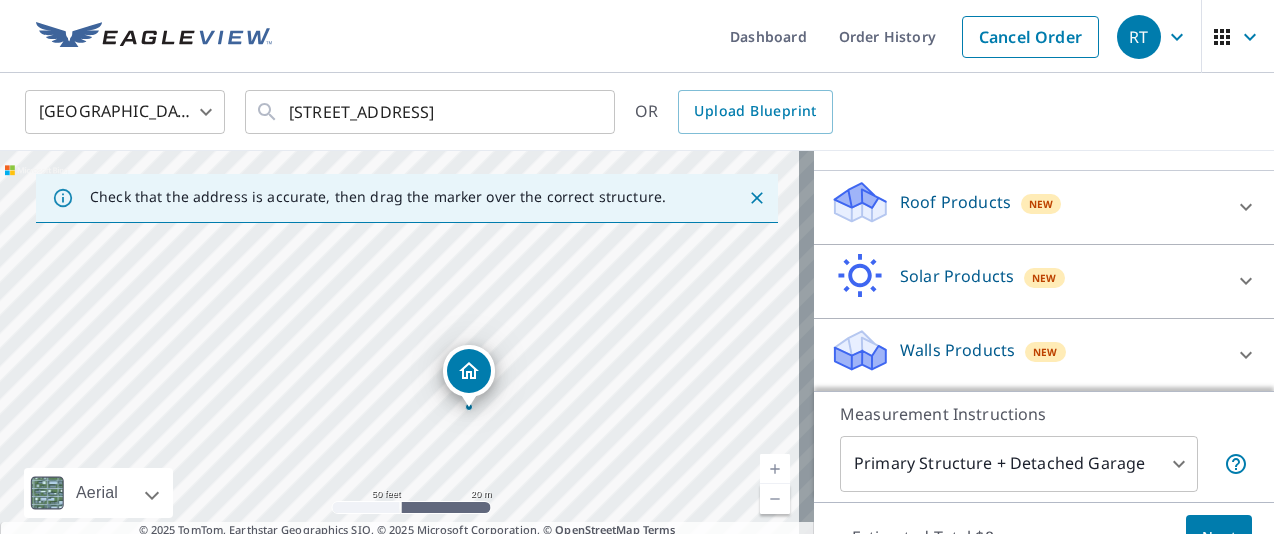 click 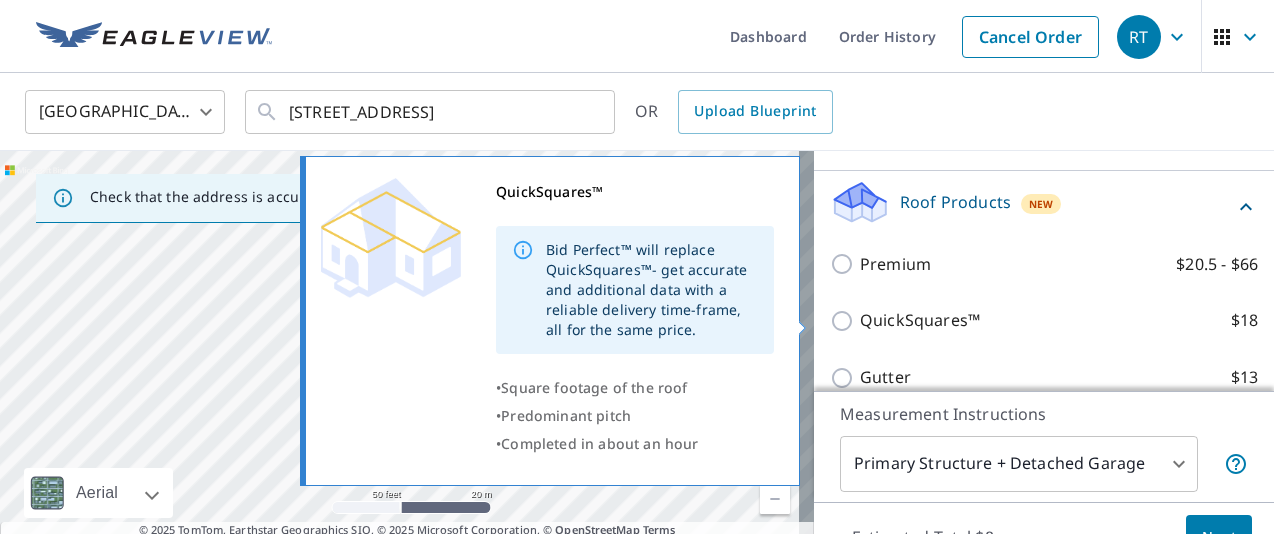 click on "QuickSquares™ $18" at bounding box center [845, 321] 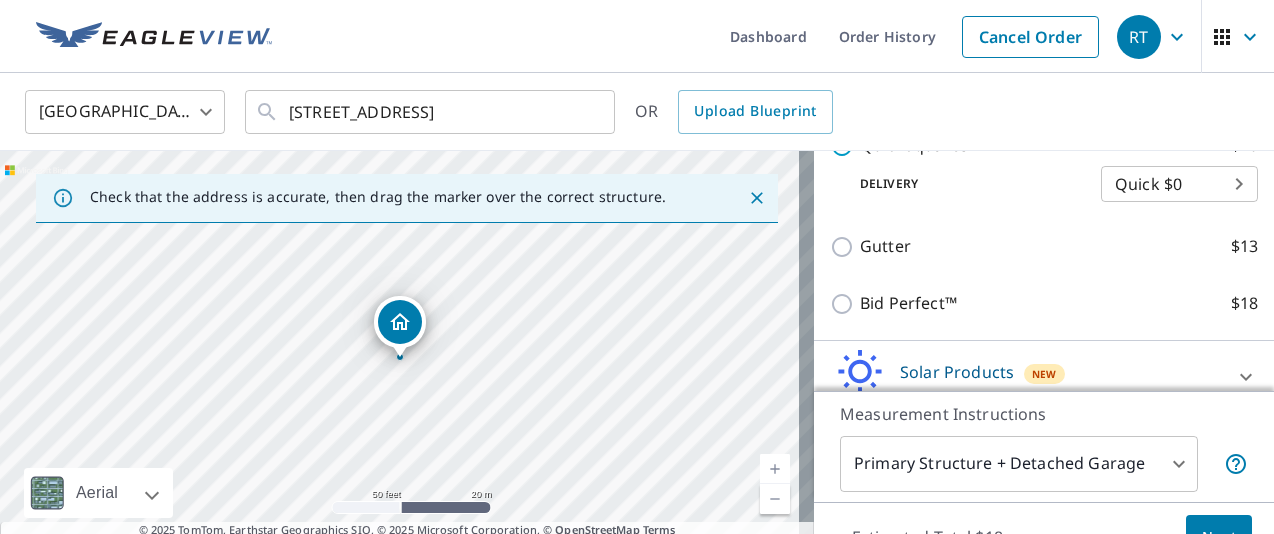 scroll, scrollTop: 518, scrollLeft: 0, axis: vertical 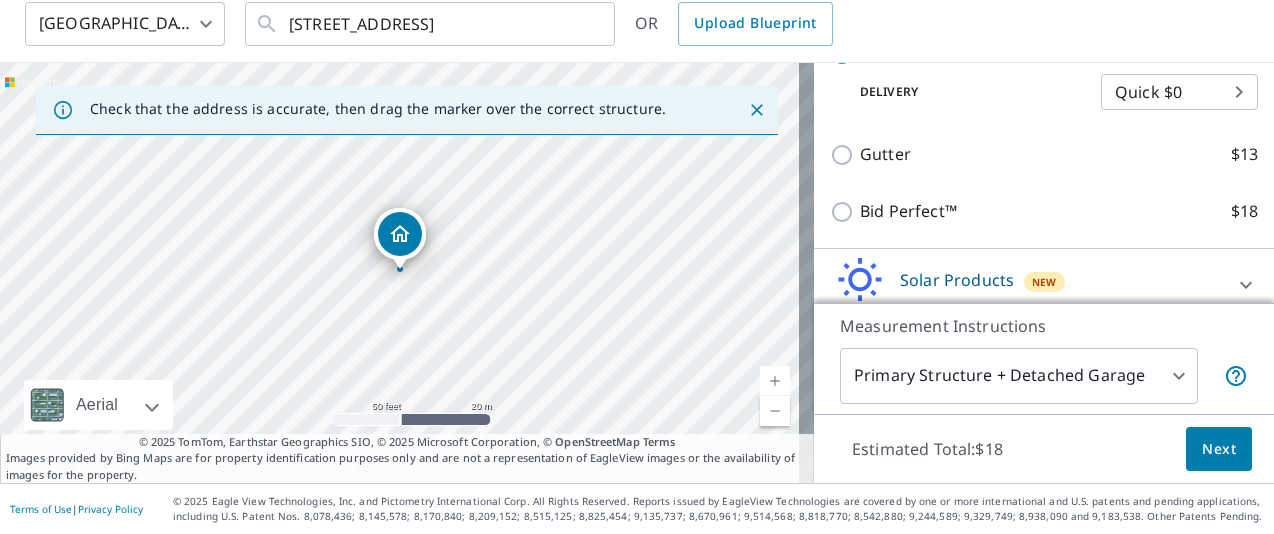 click on "Next" at bounding box center [1219, 449] 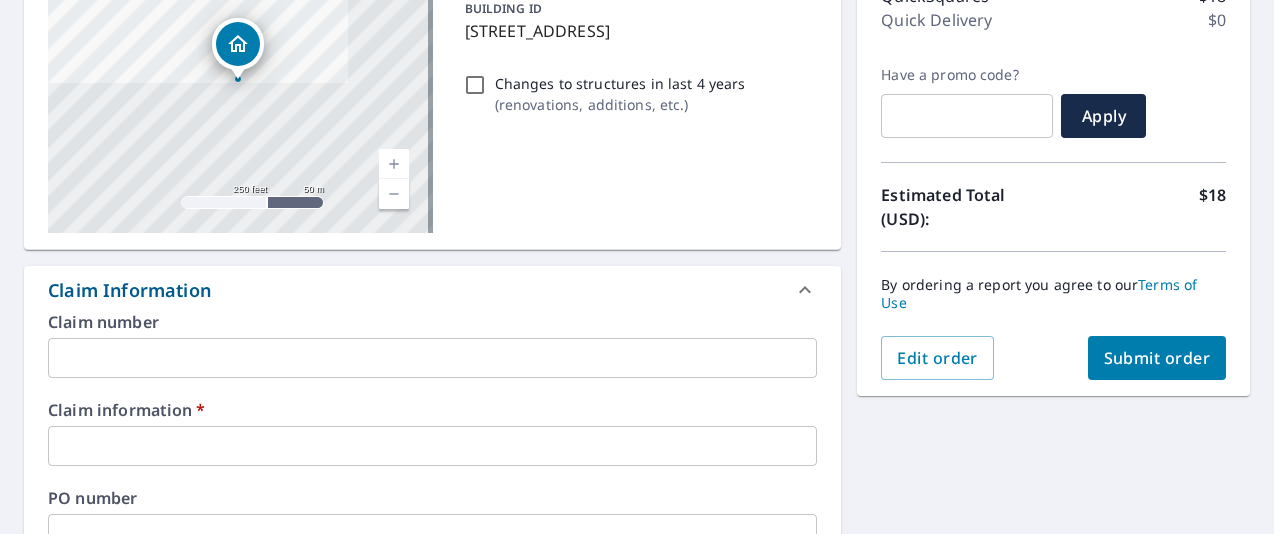 scroll, scrollTop: 200, scrollLeft: 0, axis: vertical 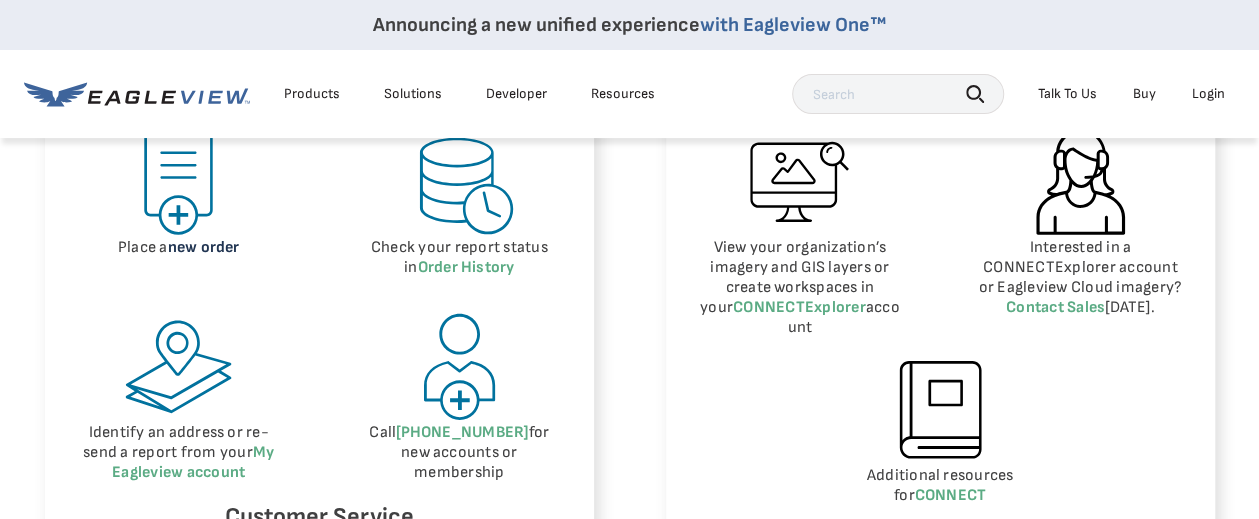 click on "new order" at bounding box center [204, 247] 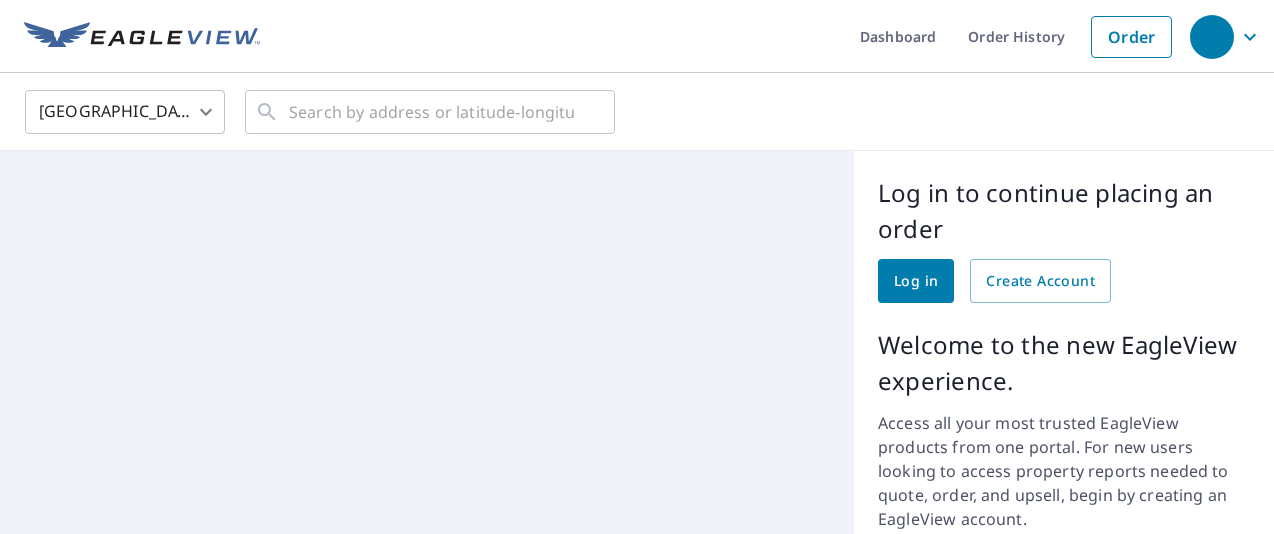 scroll, scrollTop: 0, scrollLeft: 0, axis: both 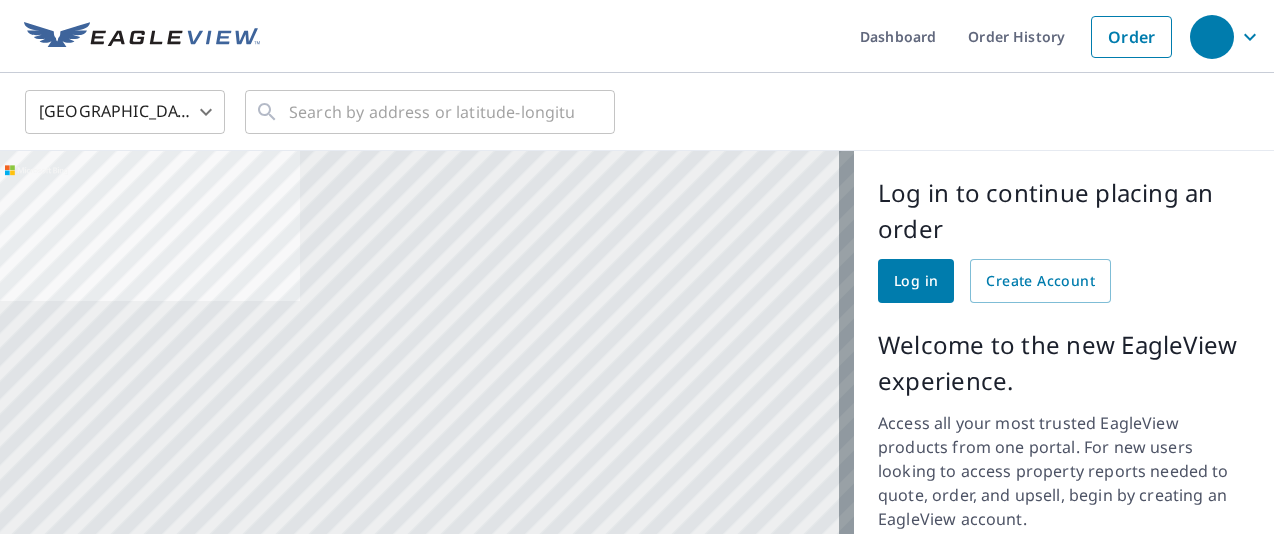 click on "Log in" at bounding box center [916, 281] 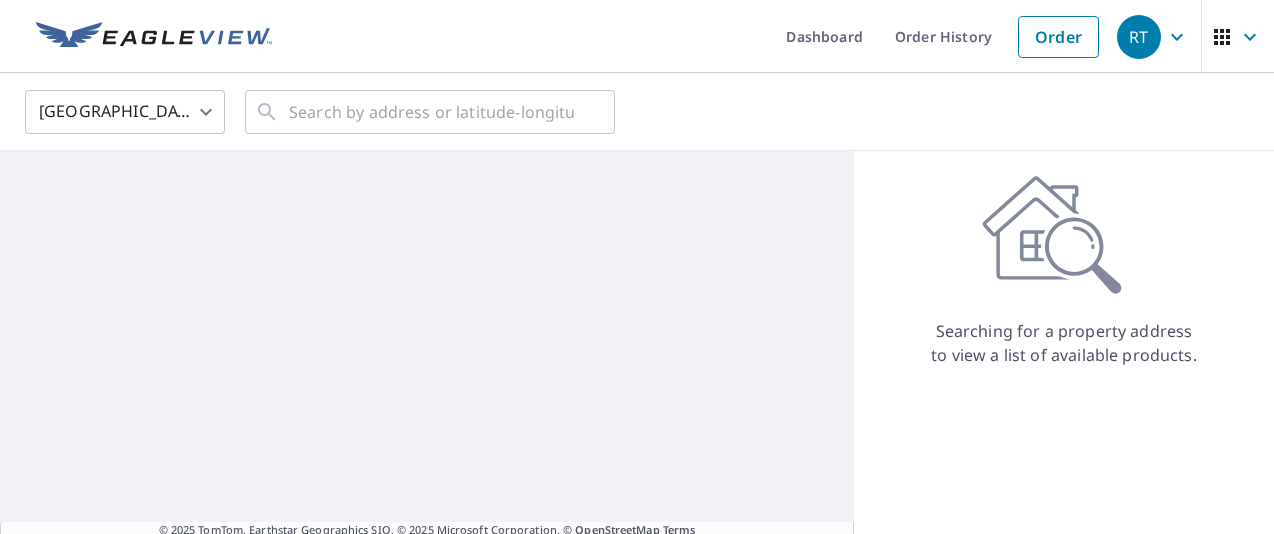 scroll, scrollTop: 0, scrollLeft: 0, axis: both 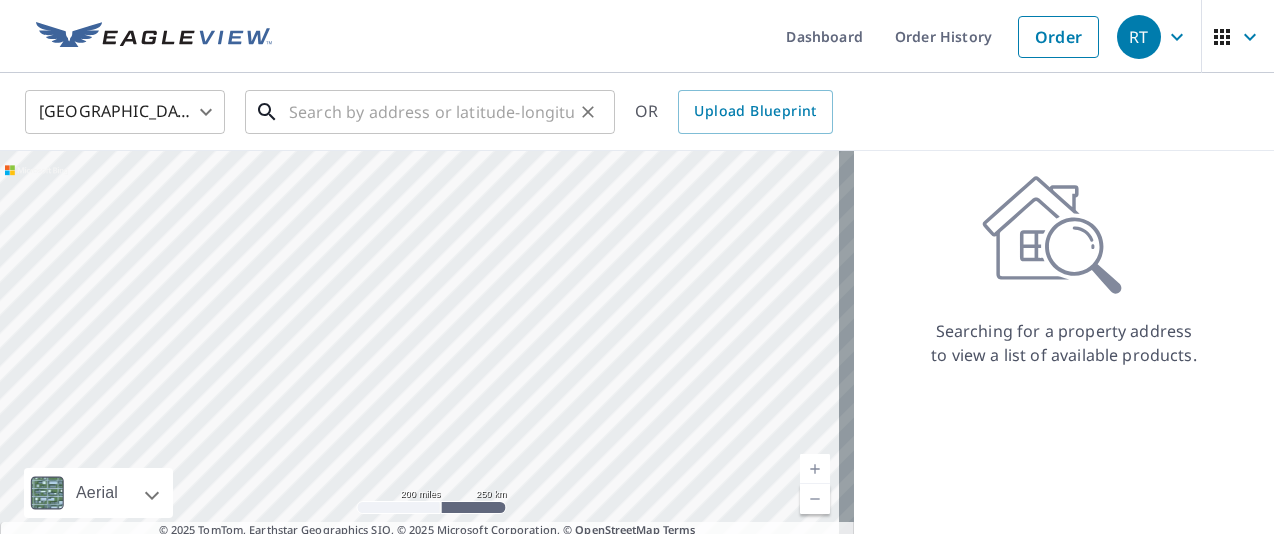 click at bounding box center [431, 112] 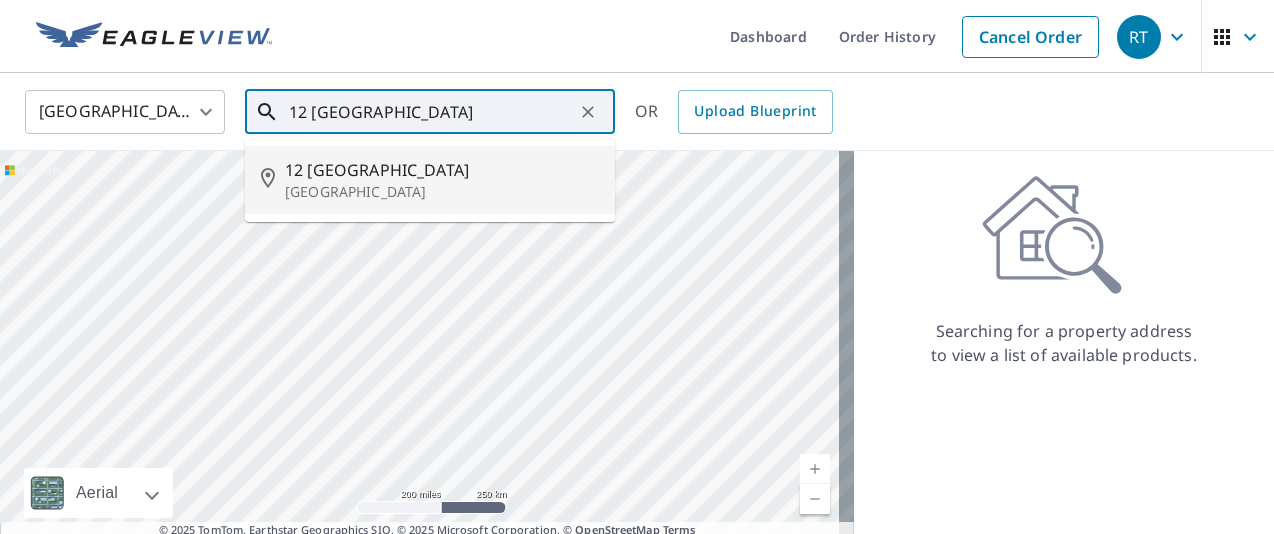 click on "[GEOGRAPHIC_DATA]" at bounding box center [442, 192] 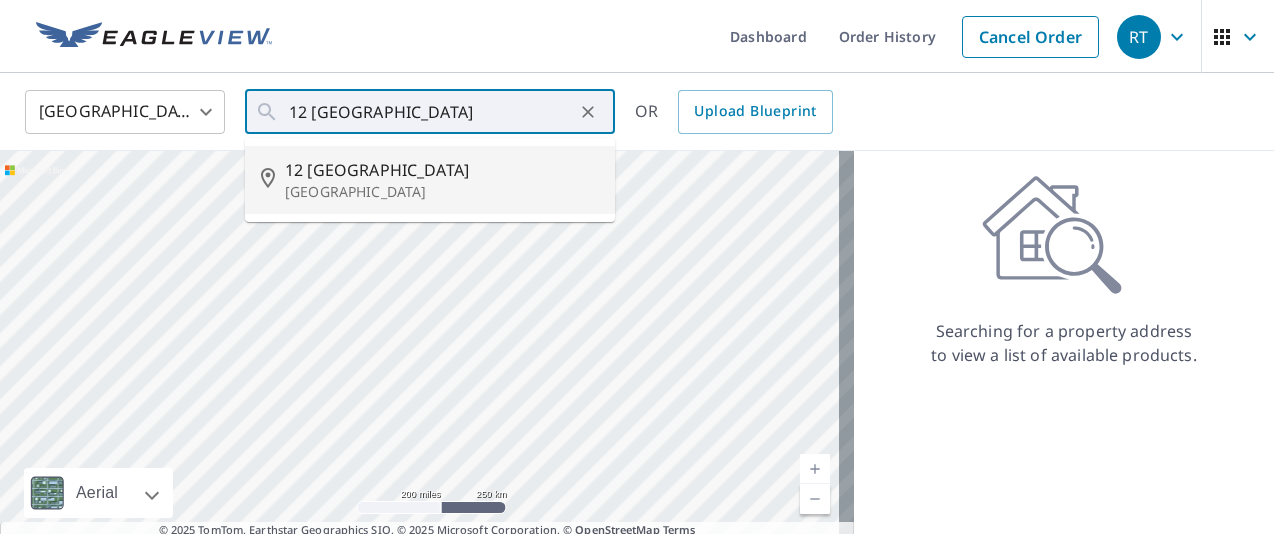 type on "[STREET_ADDRESS]" 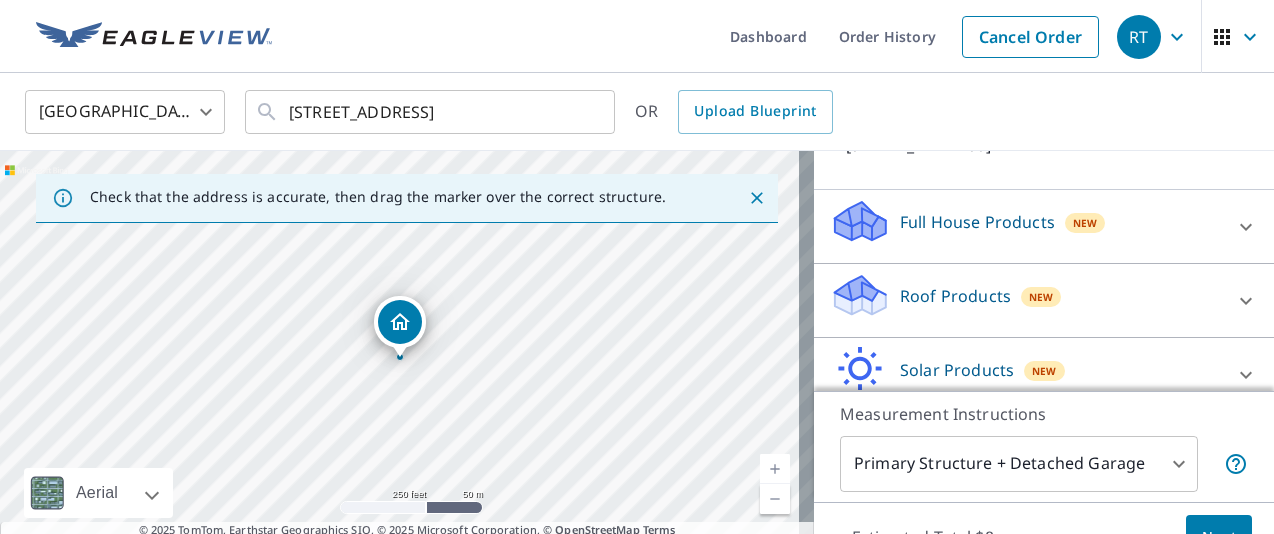 scroll, scrollTop: 200, scrollLeft: 0, axis: vertical 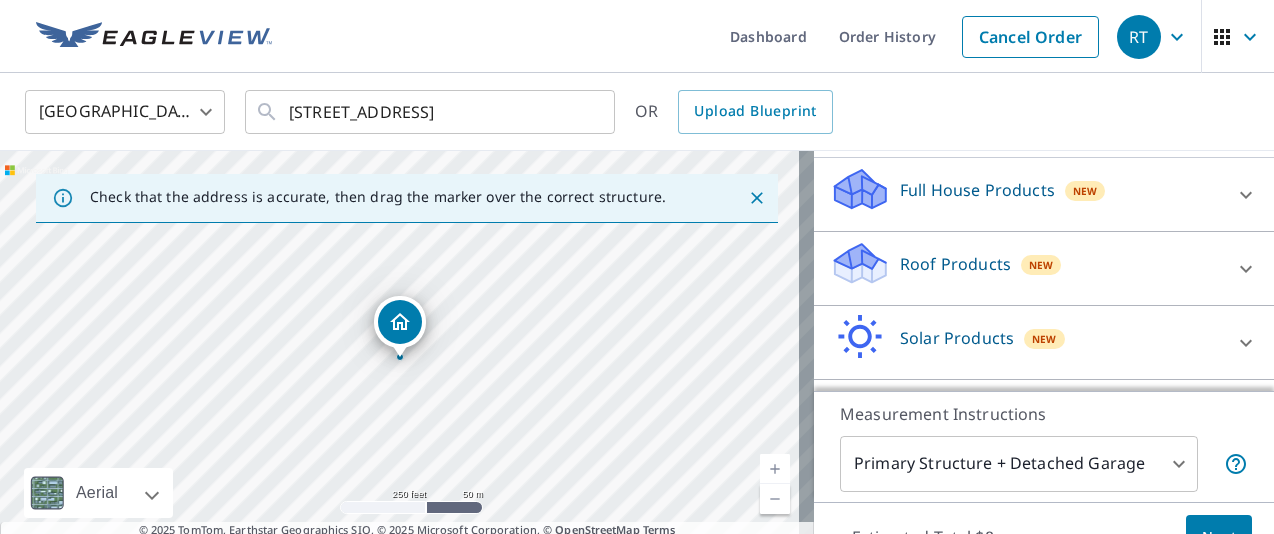 click 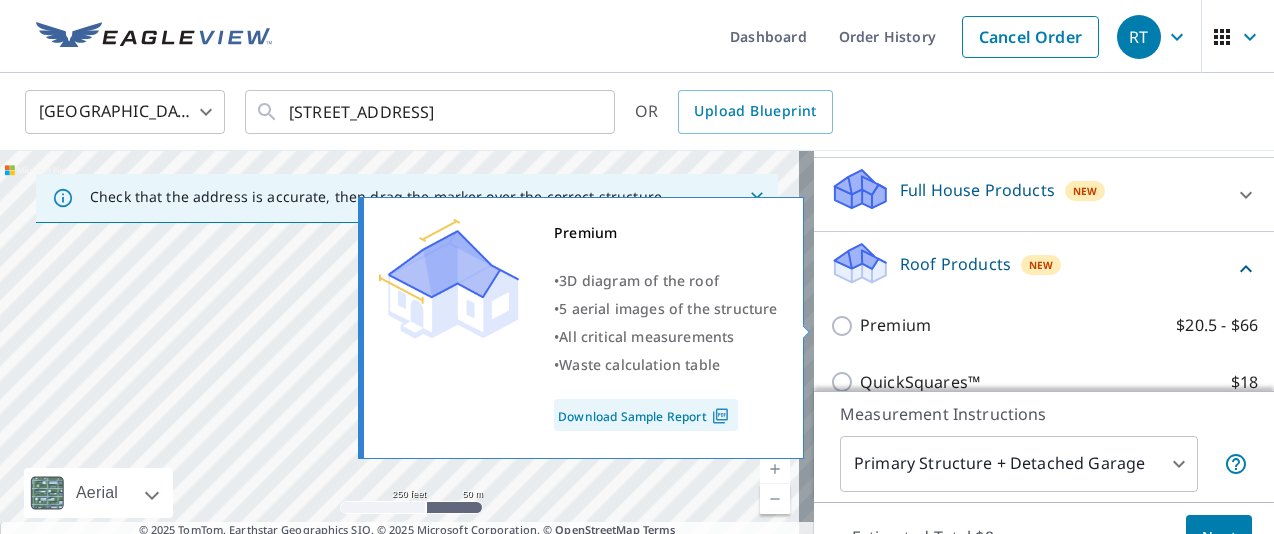 scroll, scrollTop: 300, scrollLeft: 0, axis: vertical 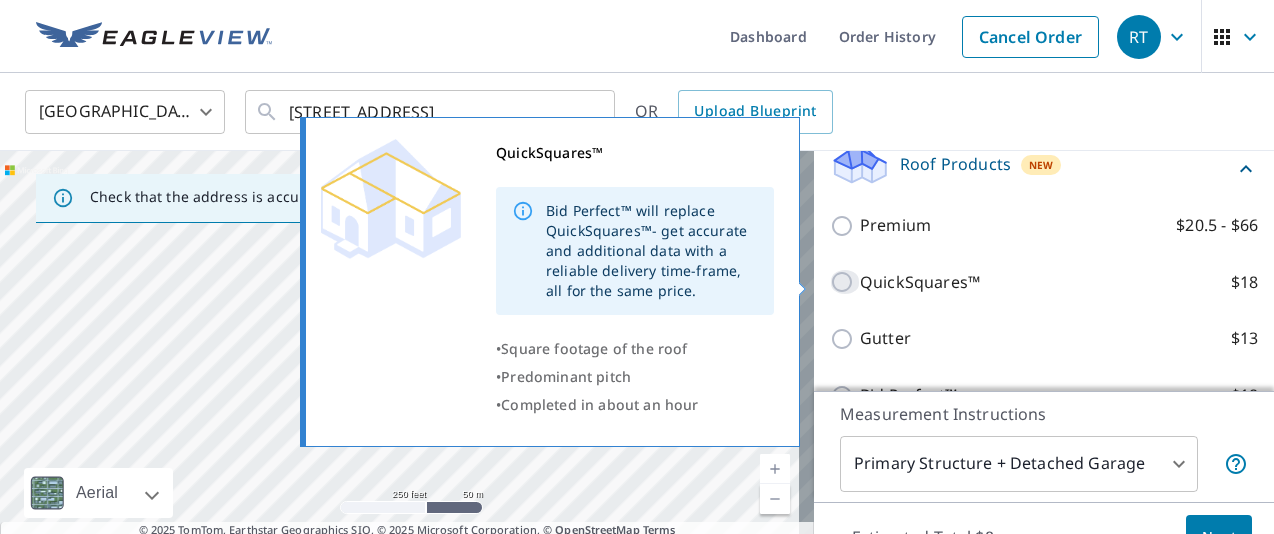 click on "QuickSquares™ $18" at bounding box center [845, 282] 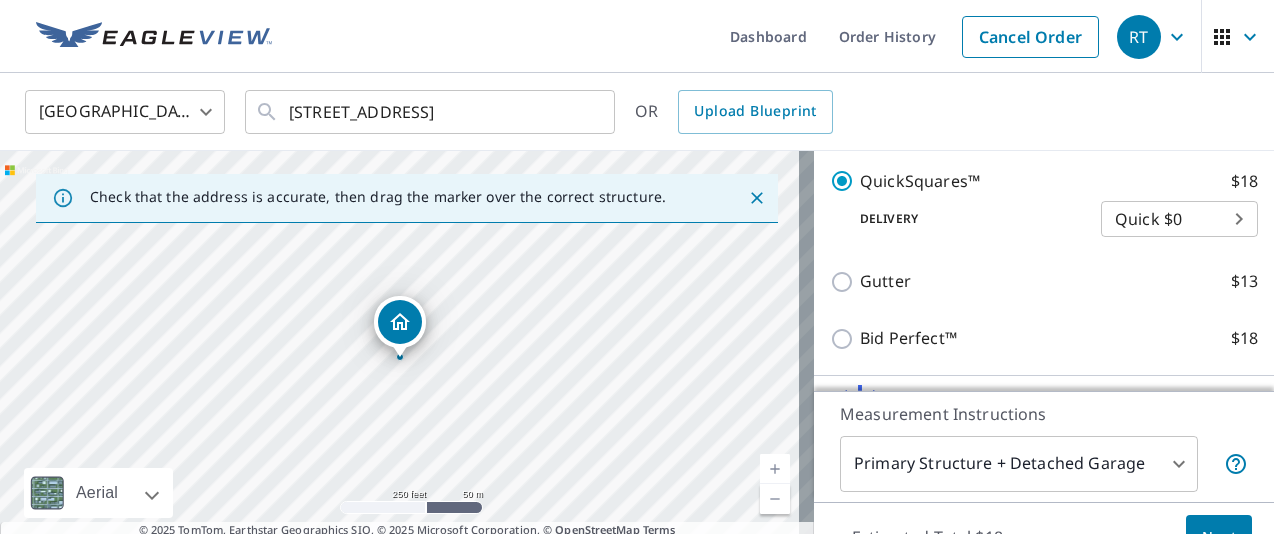 scroll, scrollTop: 500, scrollLeft: 0, axis: vertical 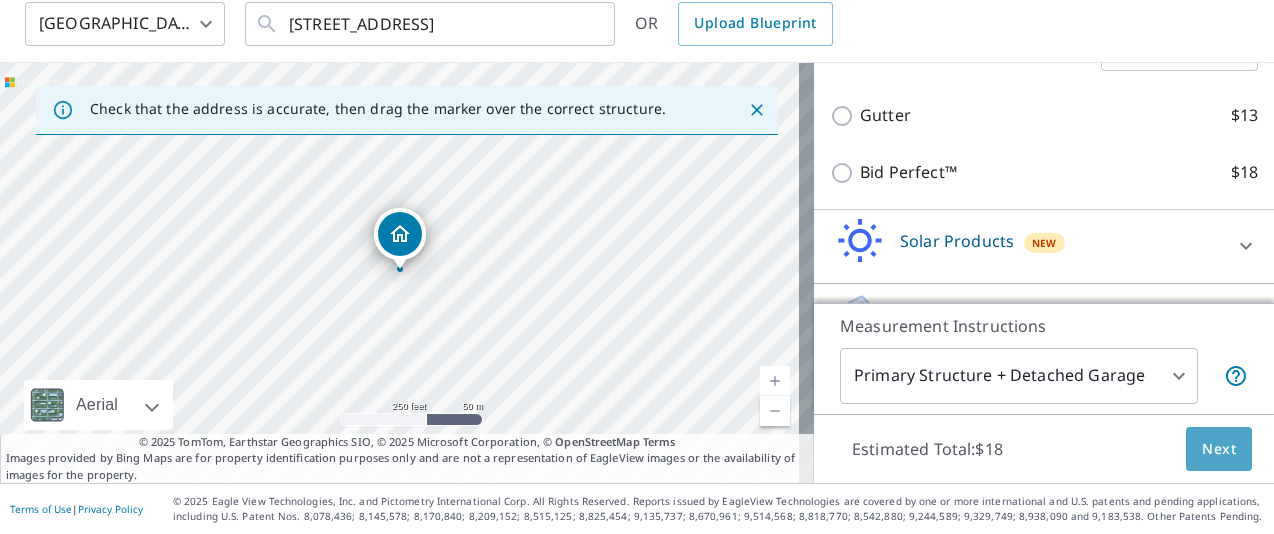 click on "Next" at bounding box center (1219, 449) 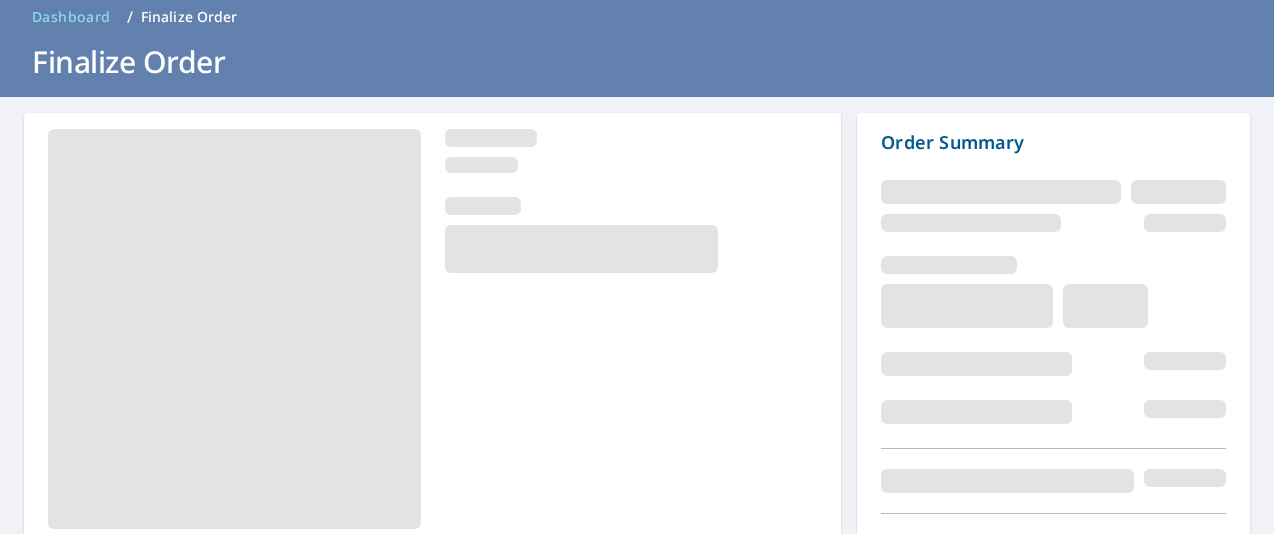 scroll, scrollTop: 200, scrollLeft: 0, axis: vertical 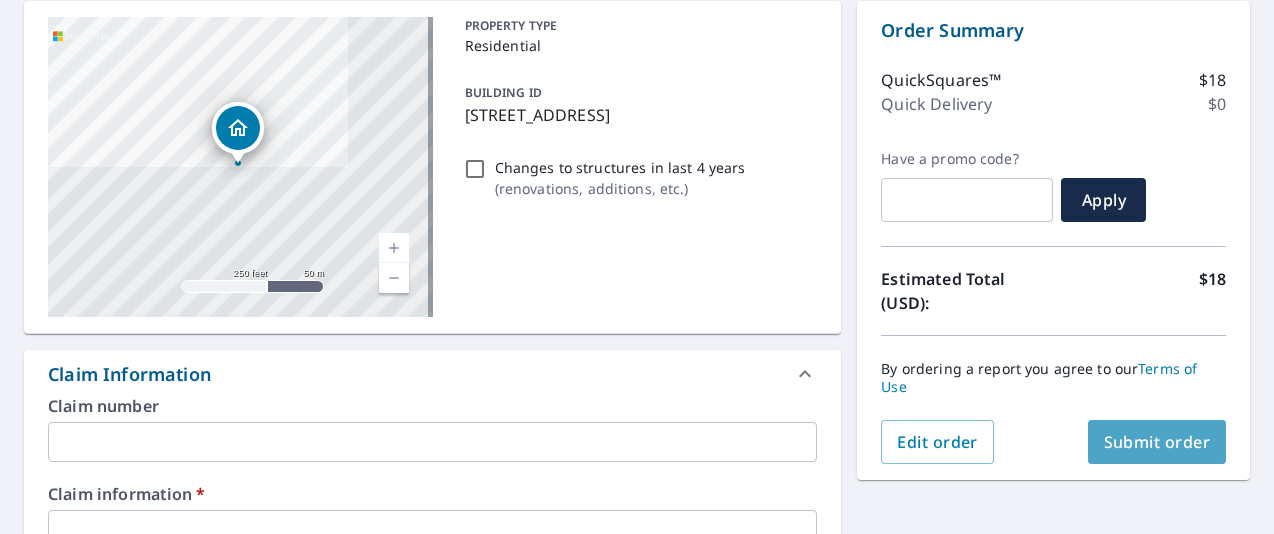click on "Submit order" at bounding box center [1157, 442] 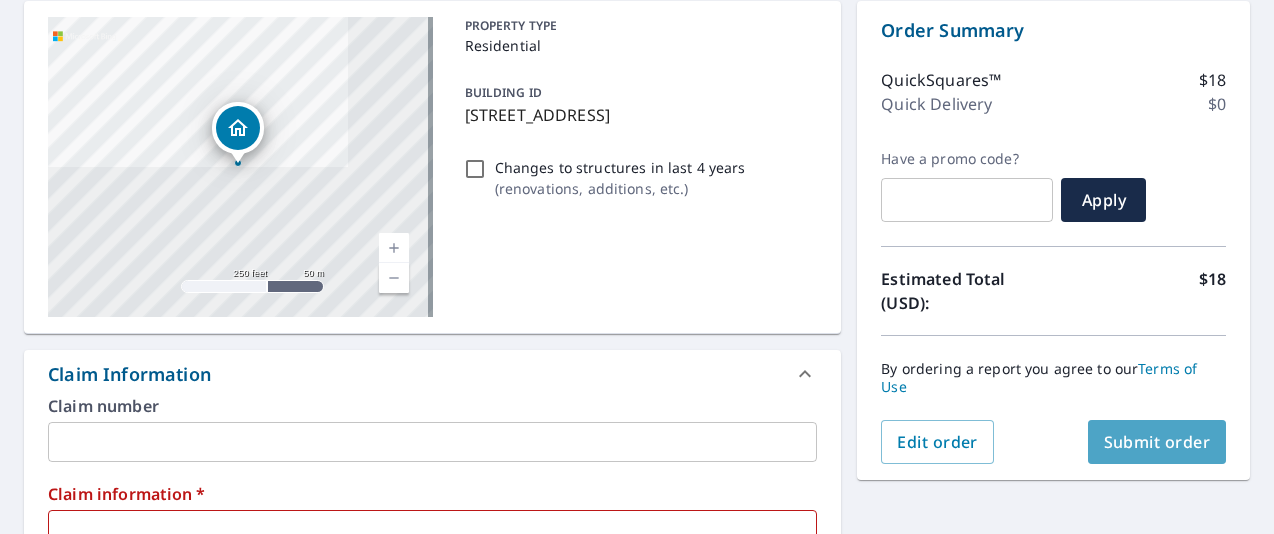 click on "Submit order" at bounding box center (1157, 442) 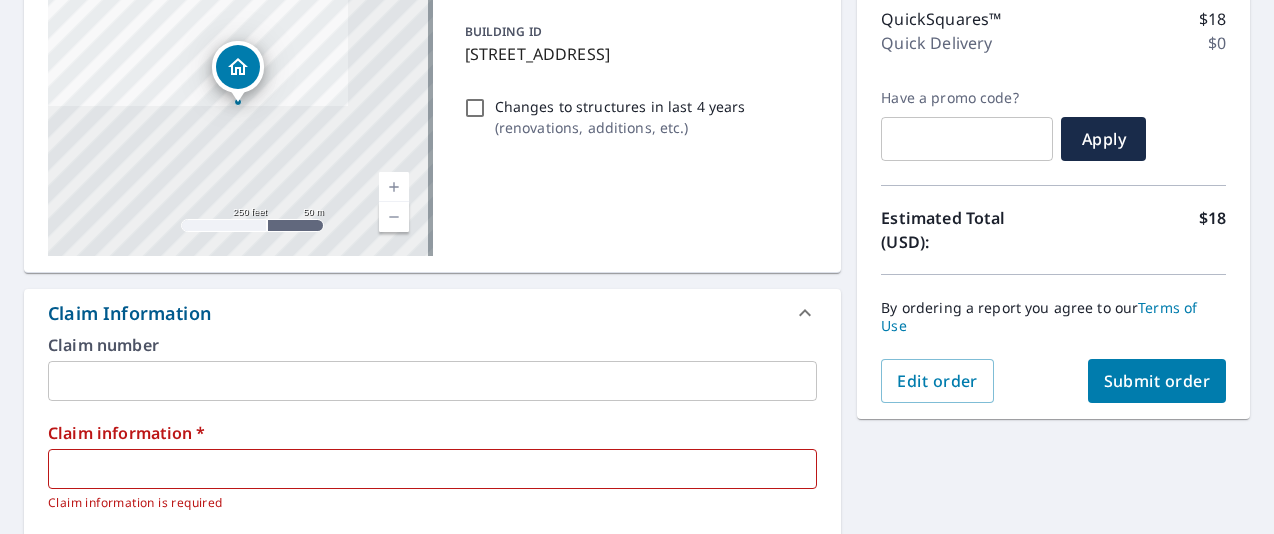 scroll, scrollTop: 400, scrollLeft: 0, axis: vertical 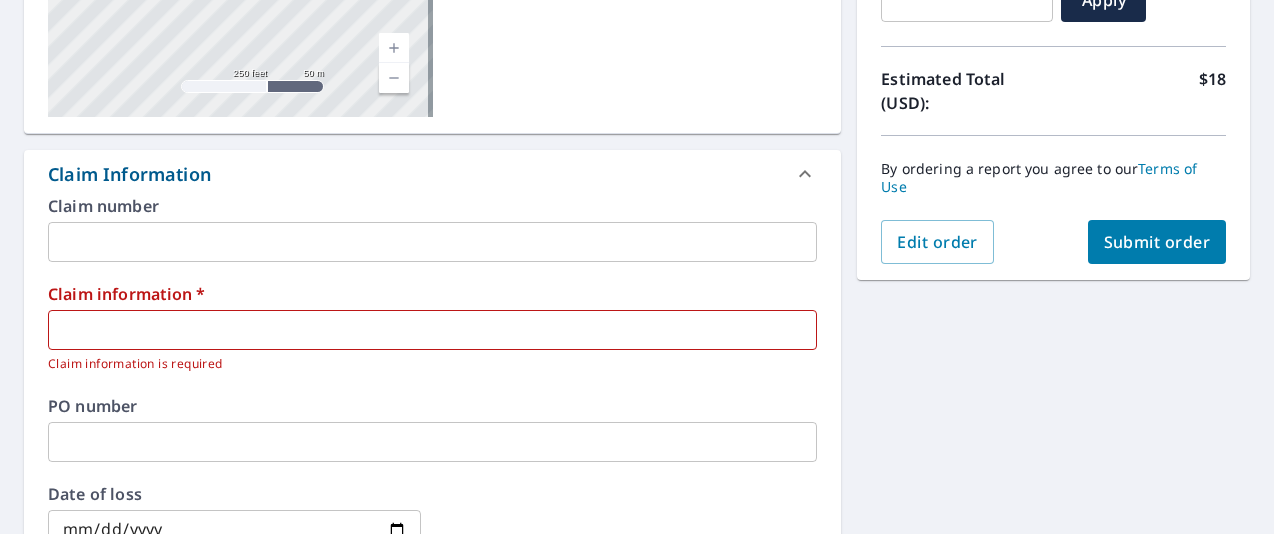 click at bounding box center [432, 330] 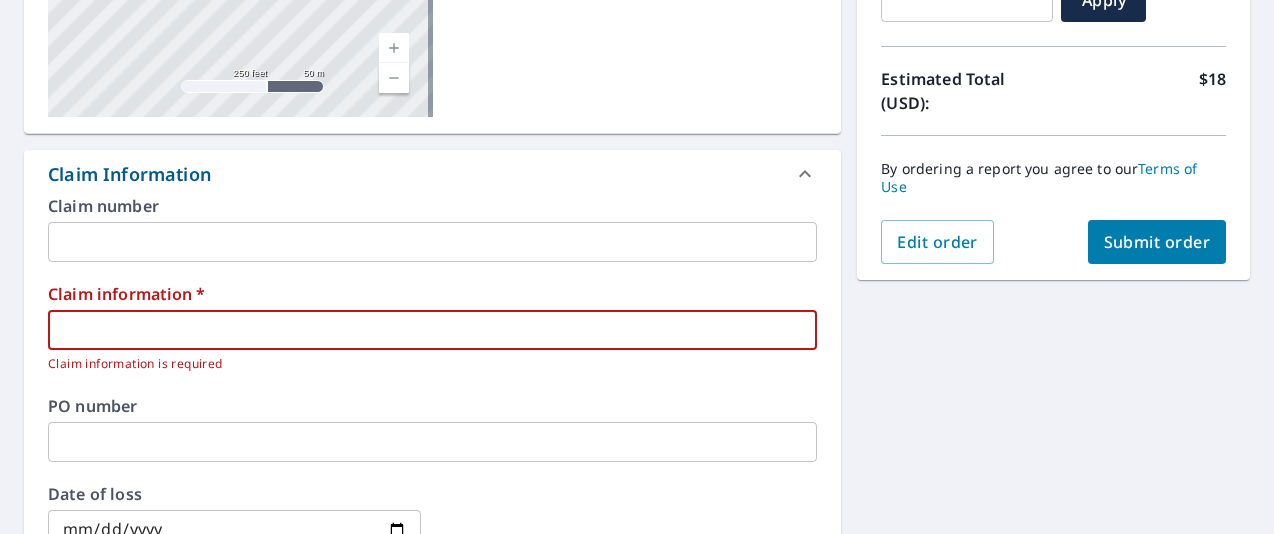 type on "1" 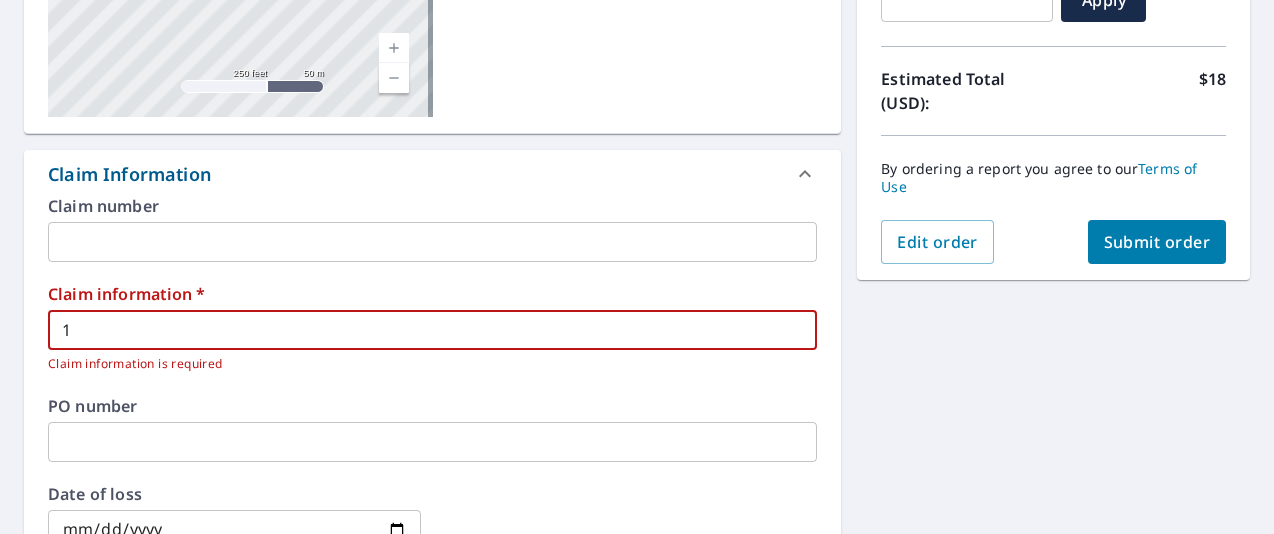 type on "12" 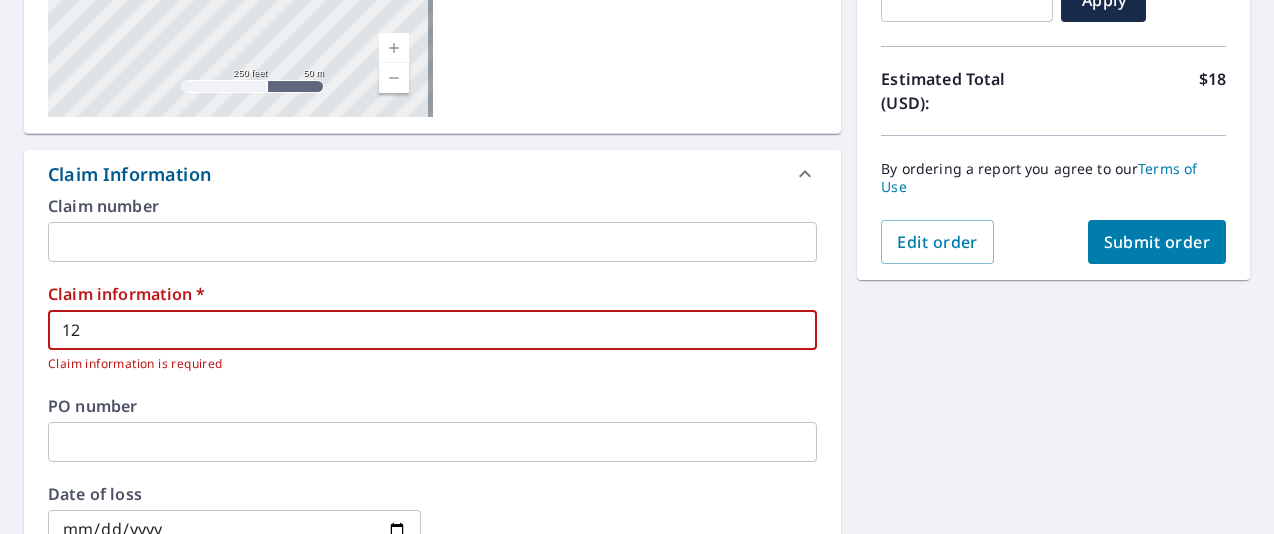 type on "123" 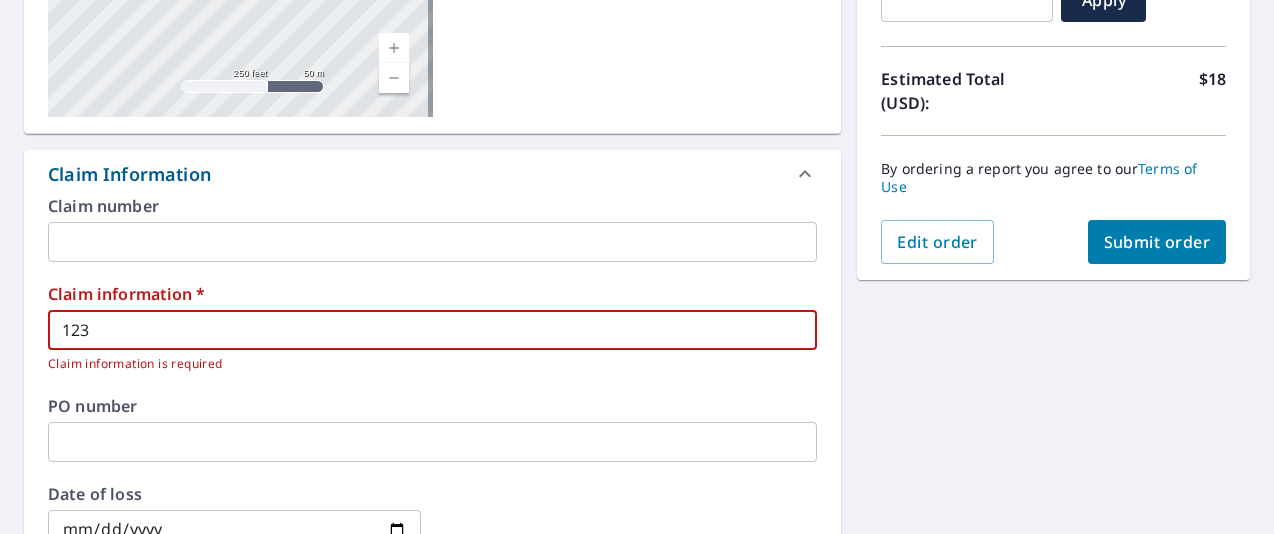type on "1234" 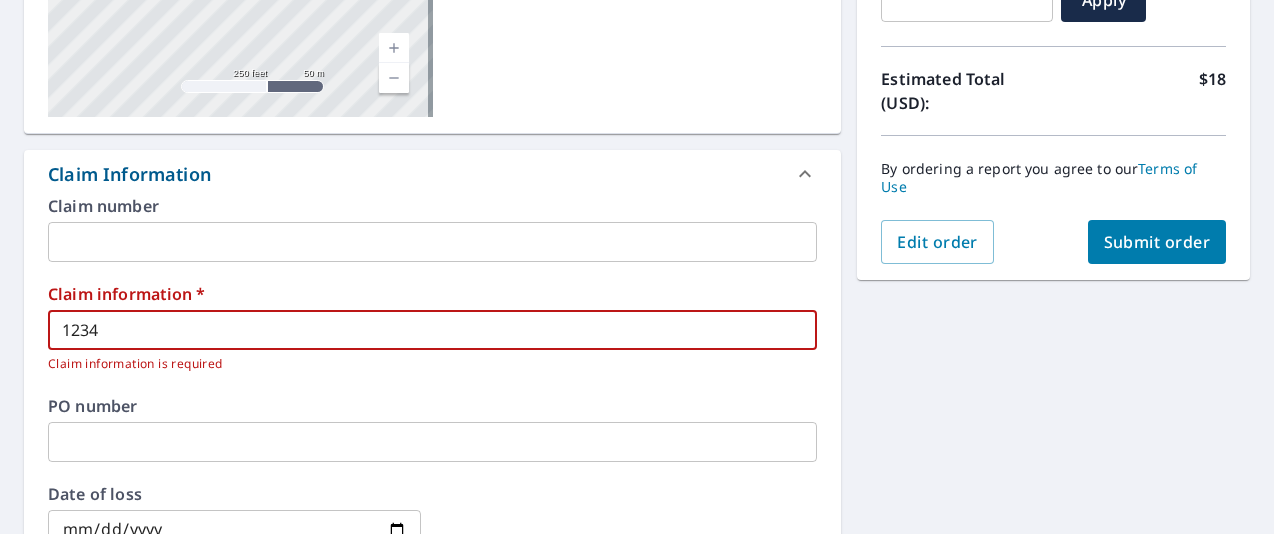 type on "12345" 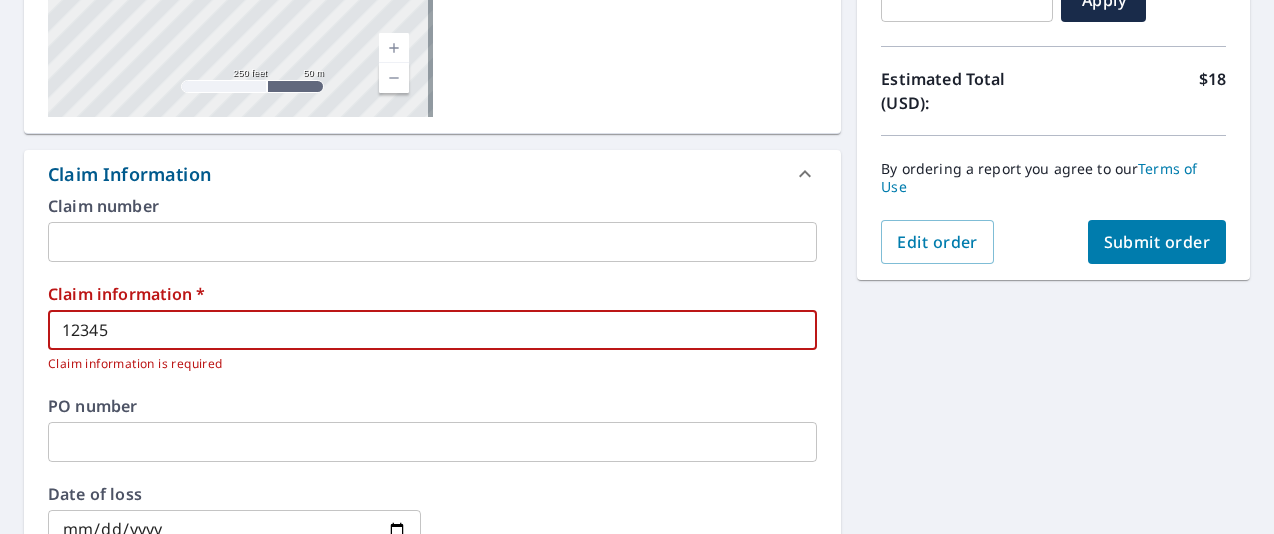 type on "123456" 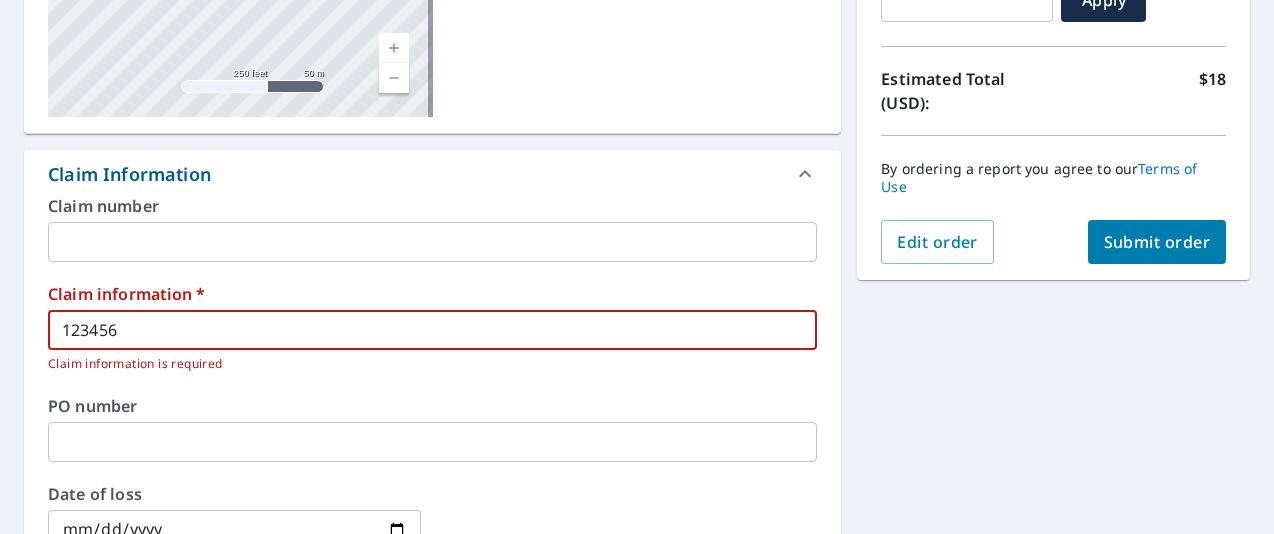 type on "1234567" 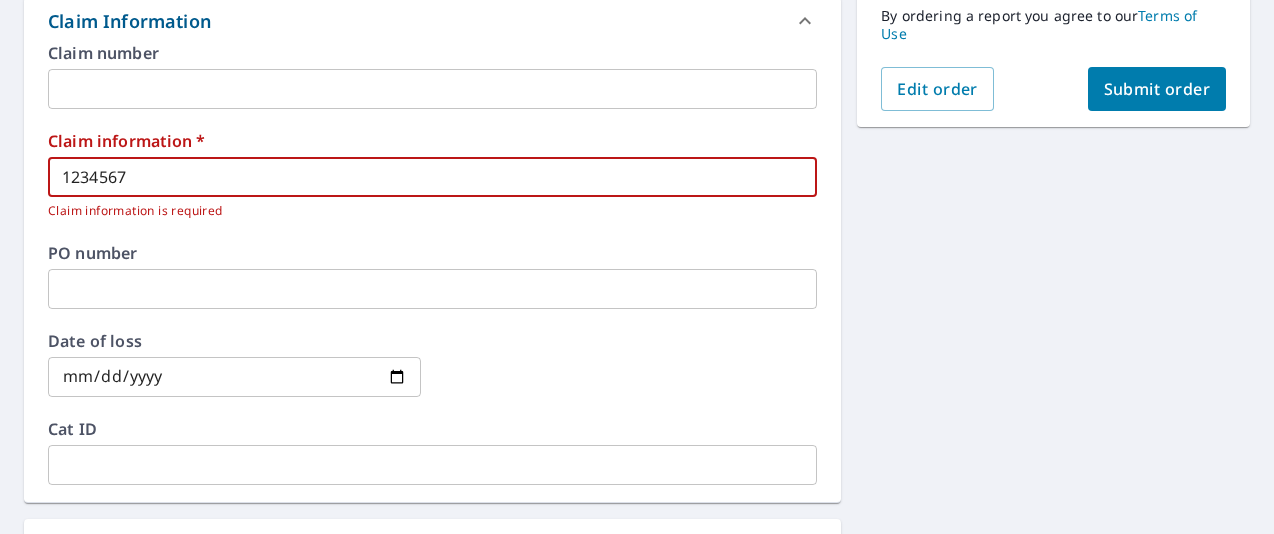scroll, scrollTop: 600, scrollLeft: 0, axis: vertical 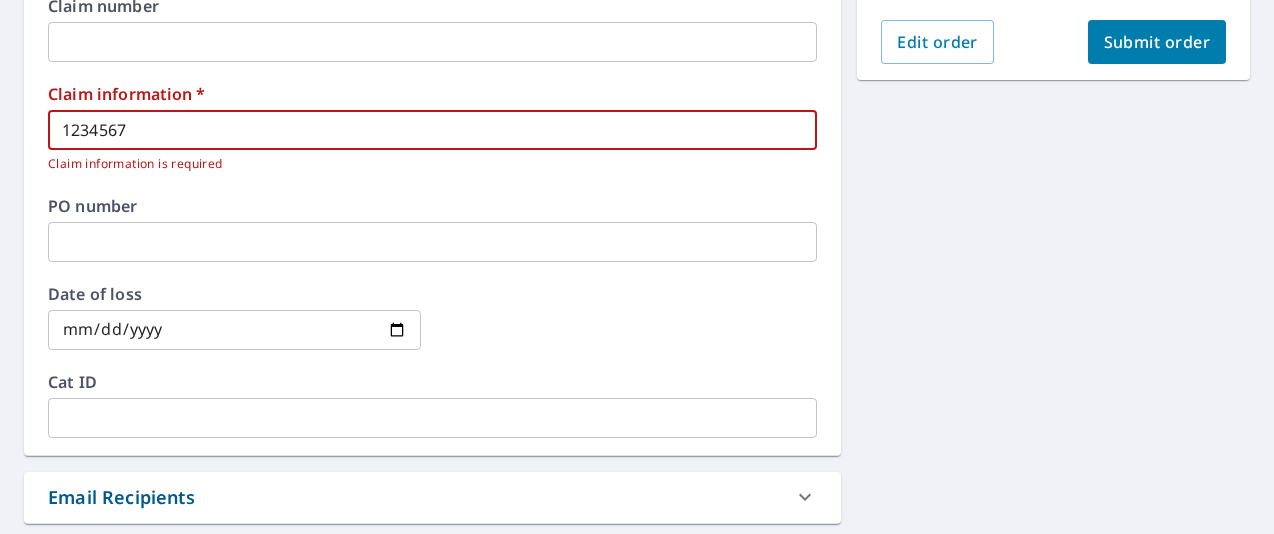 type on "1234567" 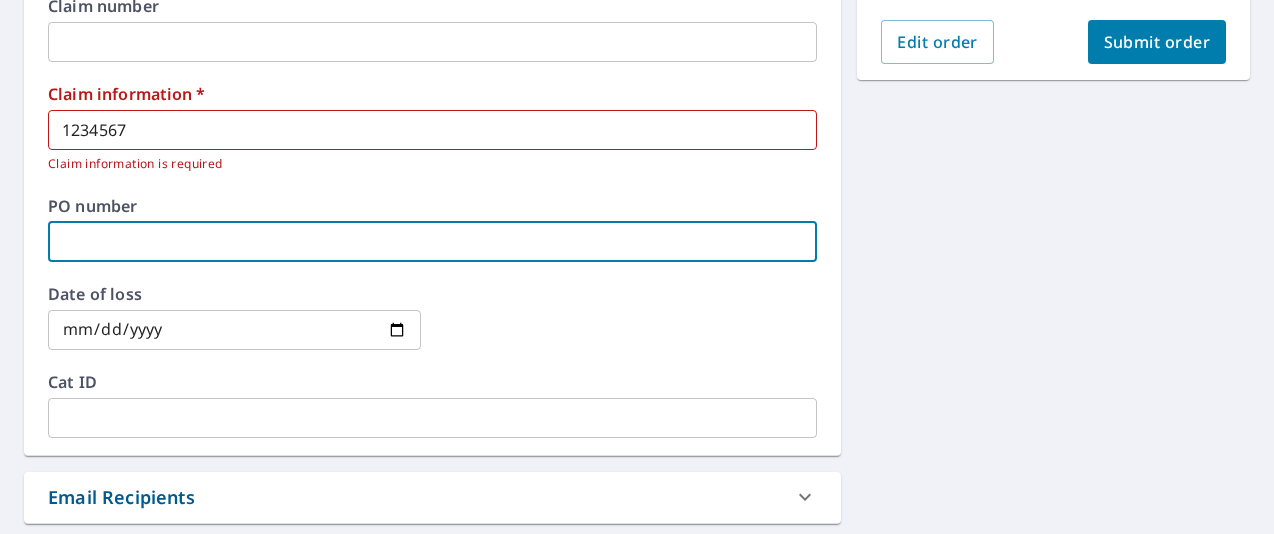 click at bounding box center [432, 242] 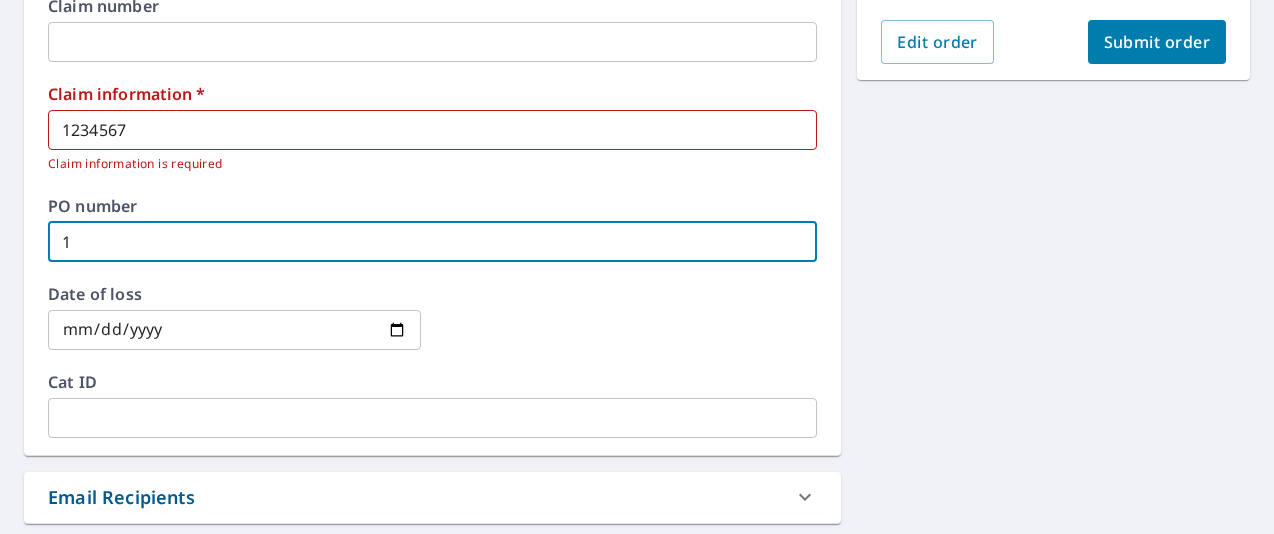type on "13" 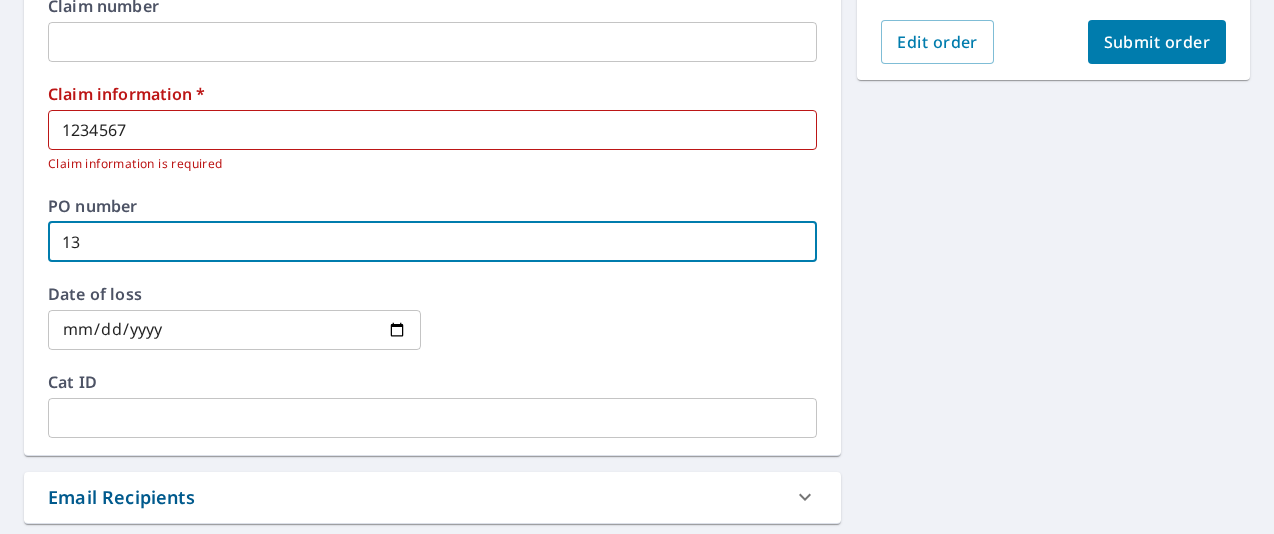 type on "13" 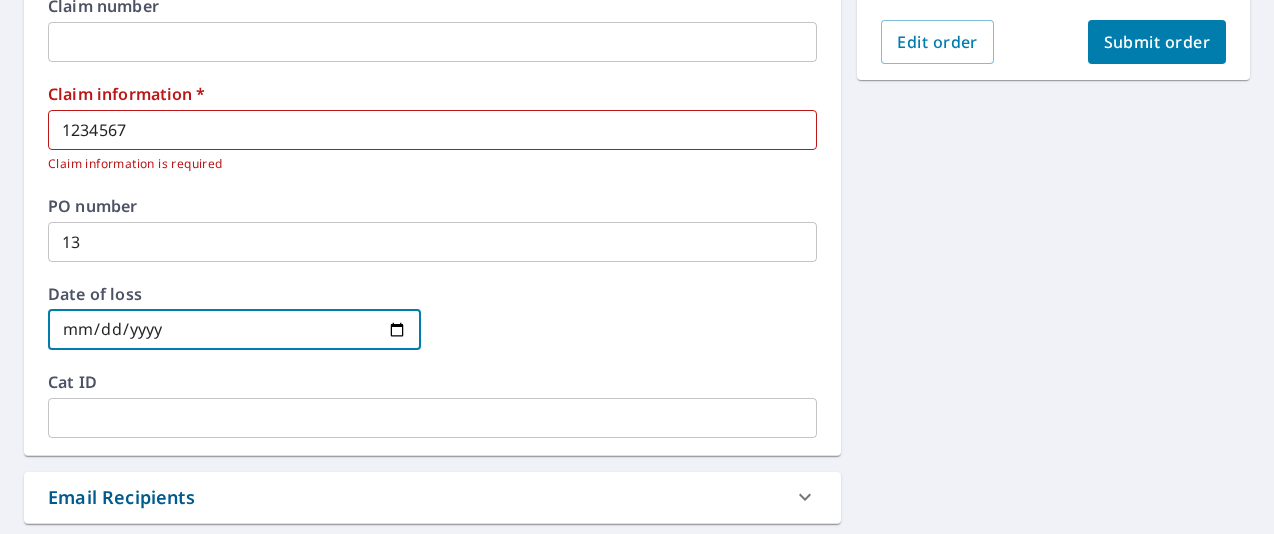 click at bounding box center [234, 330] 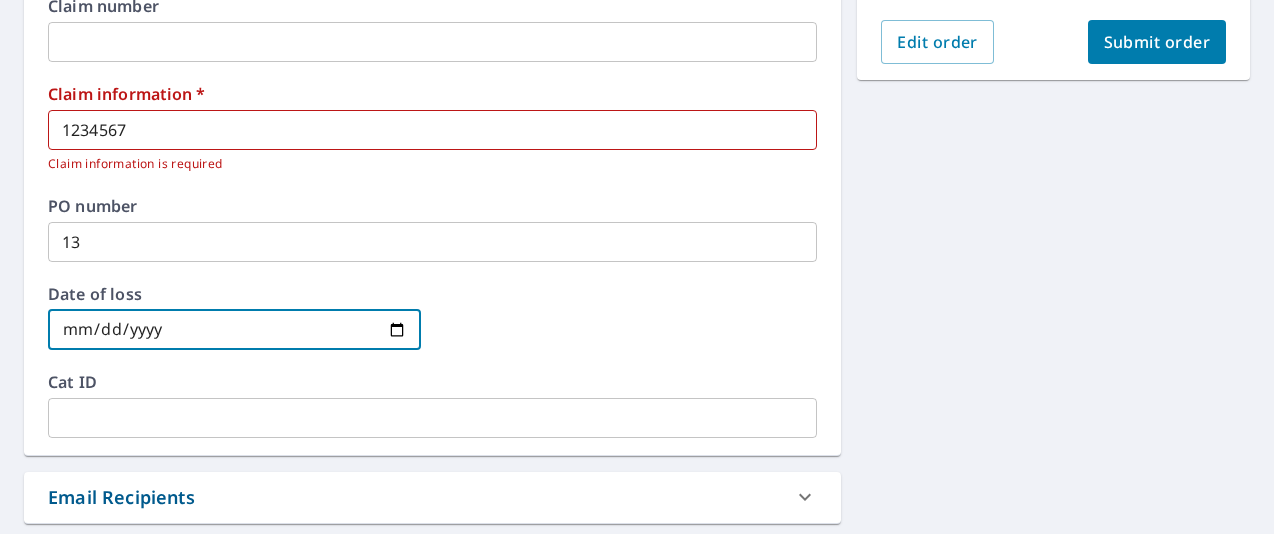type on "[DATE]" 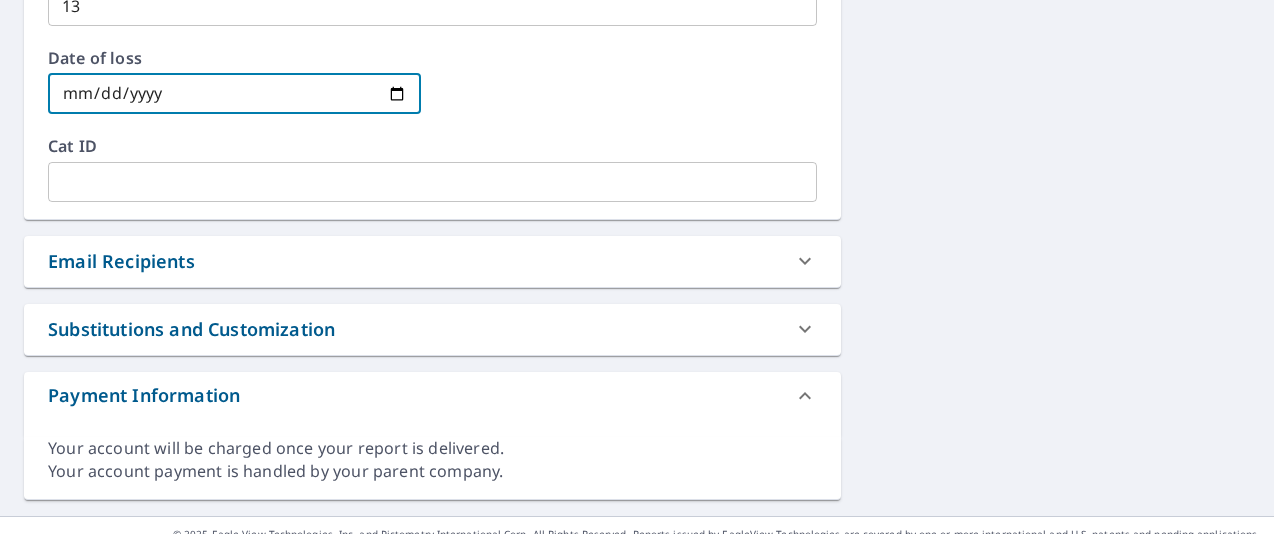 scroll, scrollTop: 866, scrollLeft: 0, axis: vertical 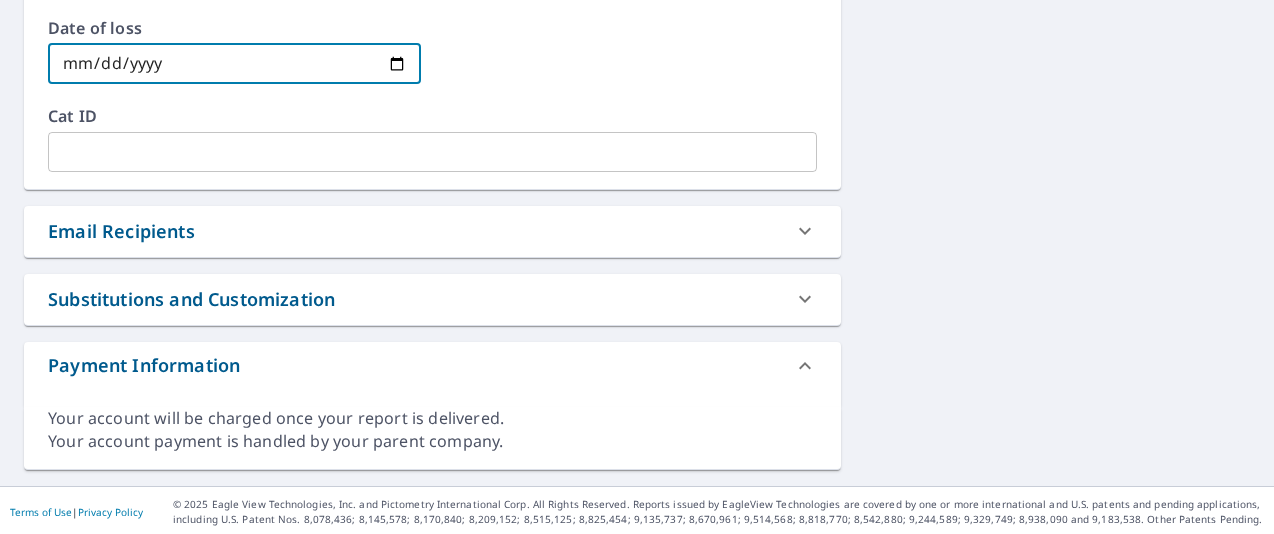 click 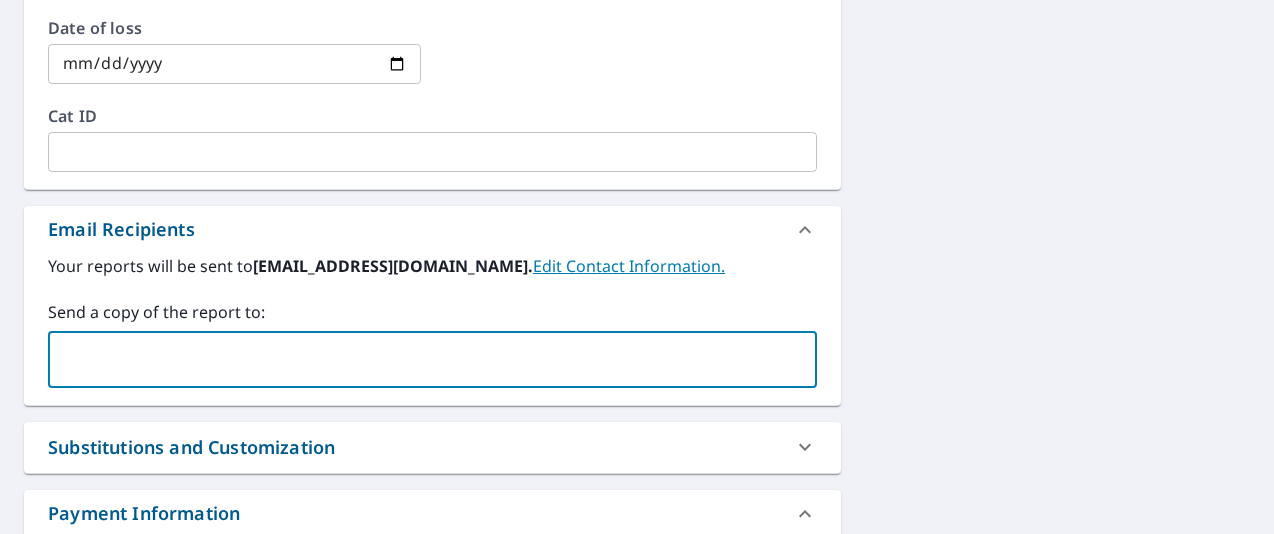 click at bounding box center [417, 360] 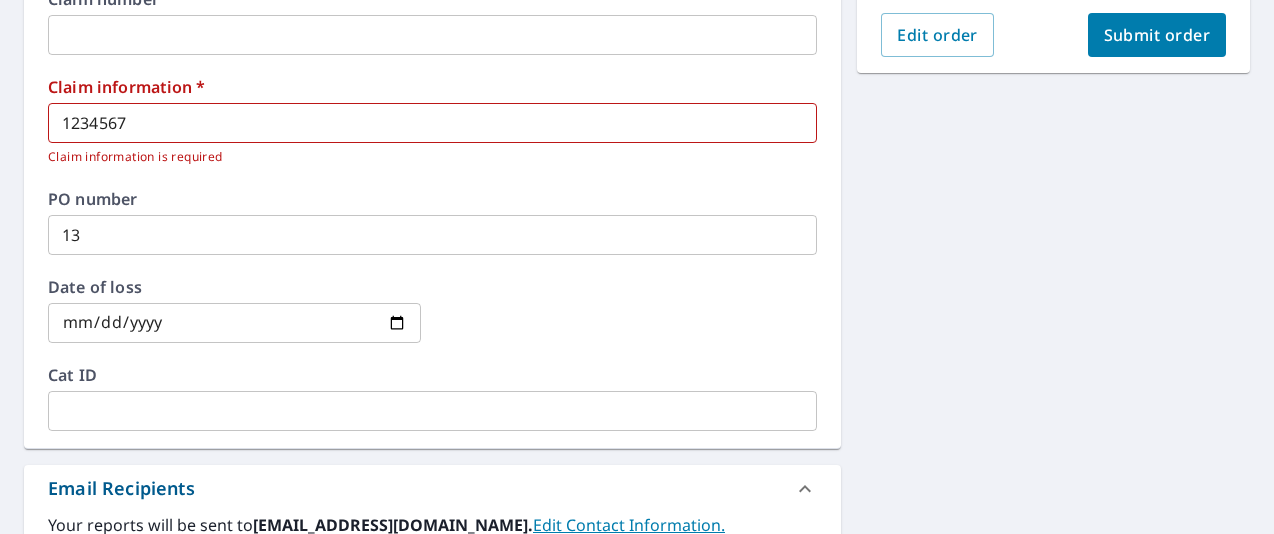 scroll, scrollTop: 566, scrollLeft: 0, axis: vertical 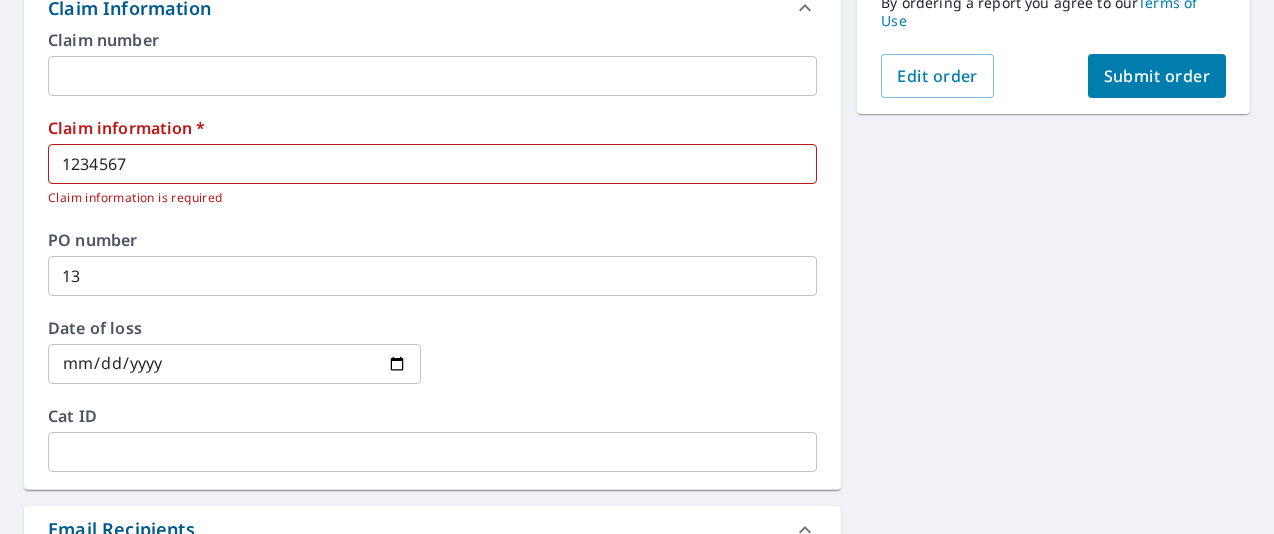 type on "[PERSON_NAME][EMAIL_ADDRESS][PERSON_NAME][DOMAIN_NAME]" 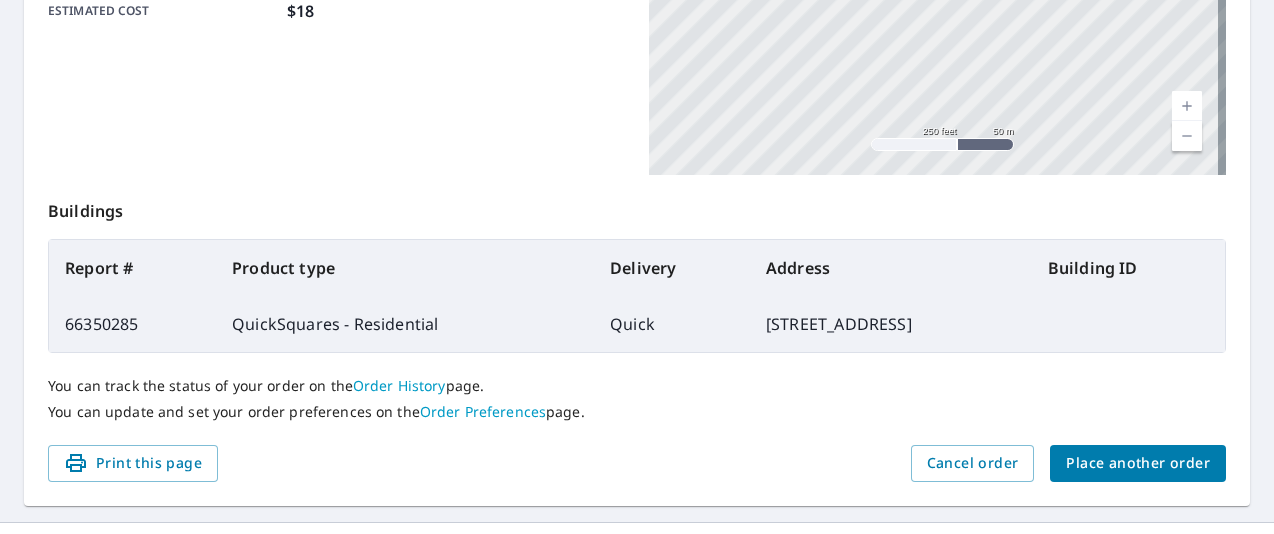 scroll, scrollTop: 641, scrollLeft: 0, axis: vertical 